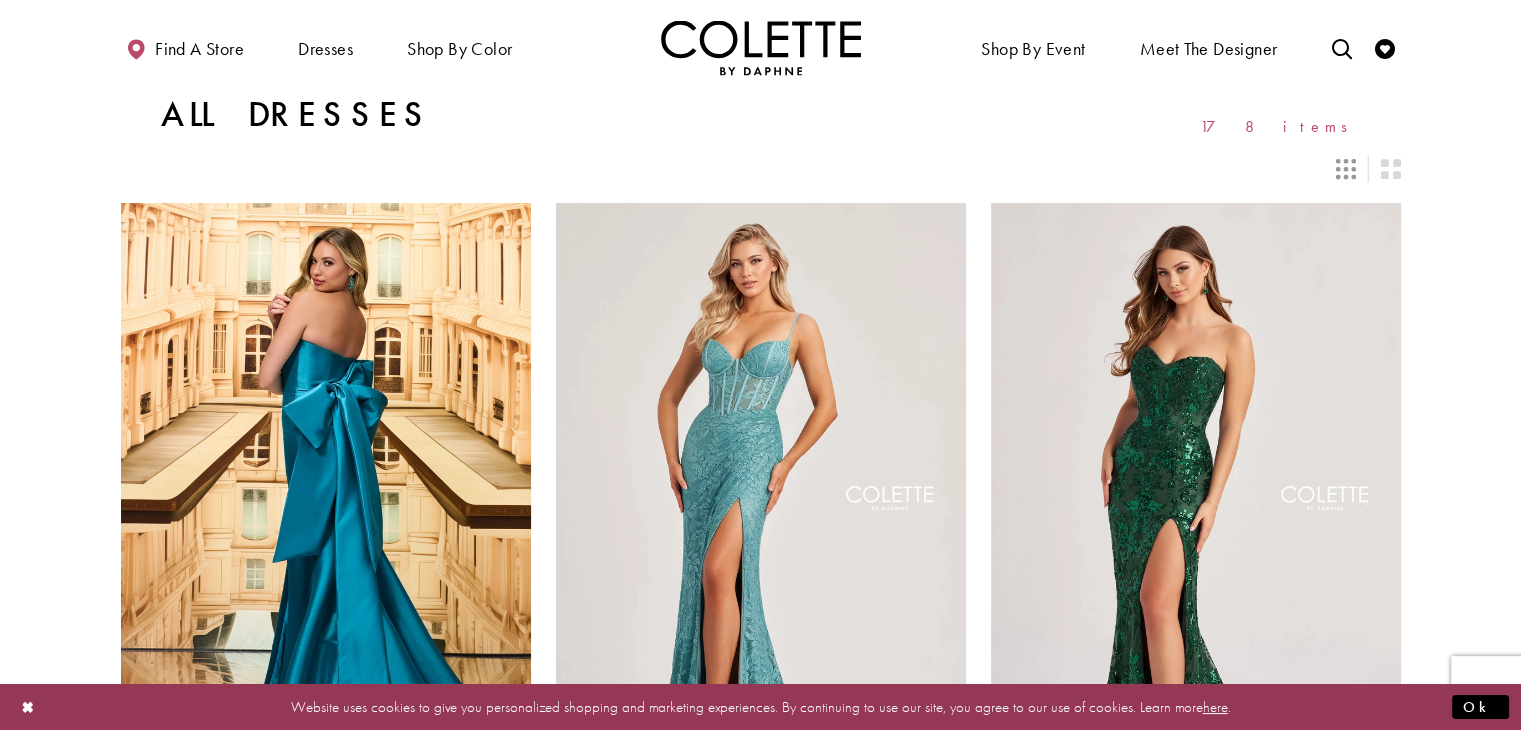 scroll, scrollTop: 0, scrollLeft: 0, axis: both 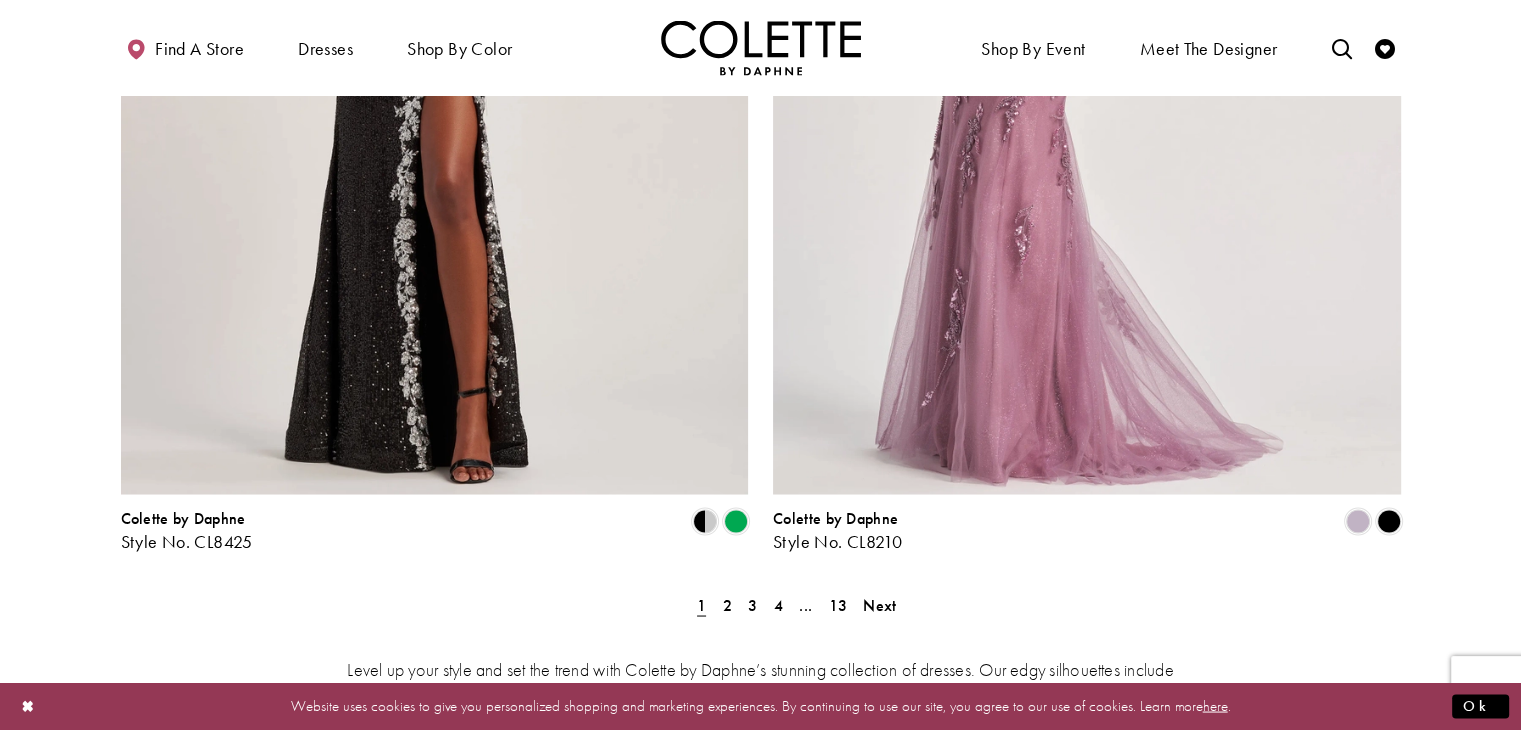 click on "Level up your style and set the trend with Colette by Daphne’s stunning collection of dresses. Our edgy silhouettes include sleek fit-and-flare, captivating mermaid styles, and chic sheath dresses designed to make a lasting impression. Shine brightly in dresses made from glitter tulle, sparkling sequins, or intricate embroidered beading that capture every spotlight. Perfect for a sizzling prom night, a chic cocktail soirée, or an electrifying girls' night out, Colette by Daphne’s dresses ensure you’ll slay every occasion. Discover the ultimate in glamour and confidence with Colette by Daphne’s must-have designs.   How to feel confident at prom:
What is the top prom styles for 2025?" at bounding box center (761, 904) 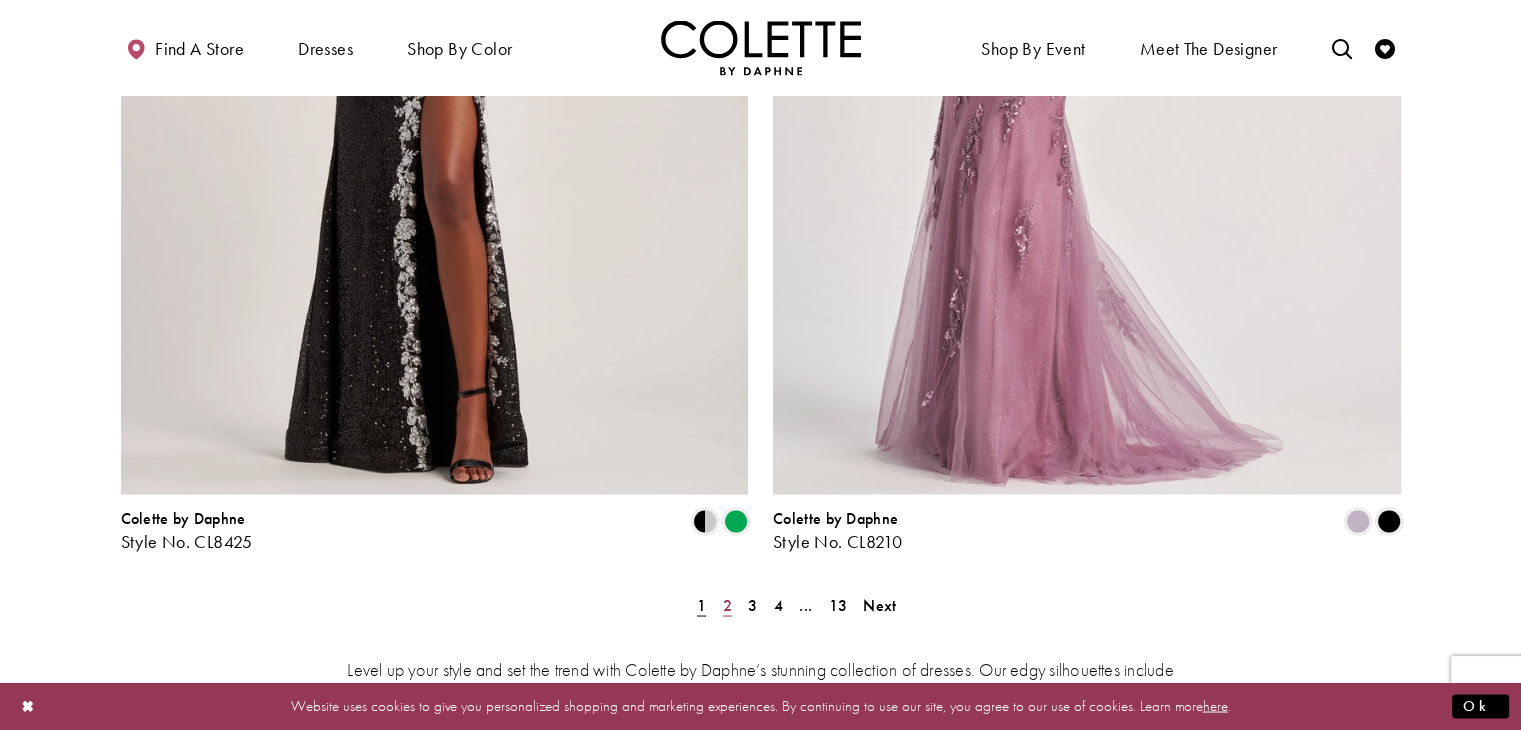 click on "2" at bounding box center (727, 604) 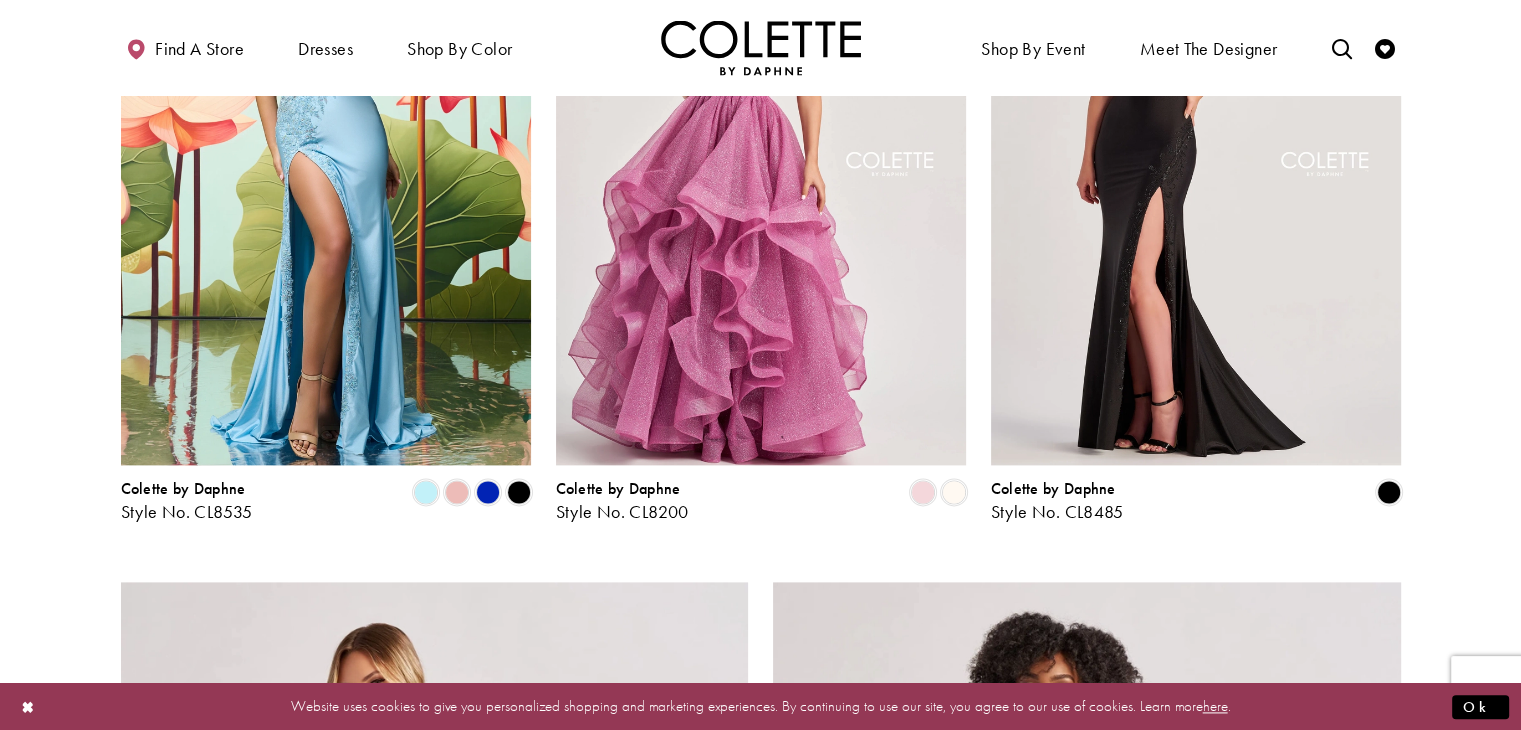scroll, scrollTop: 2480, scrollLeft: 0, axis: vertical 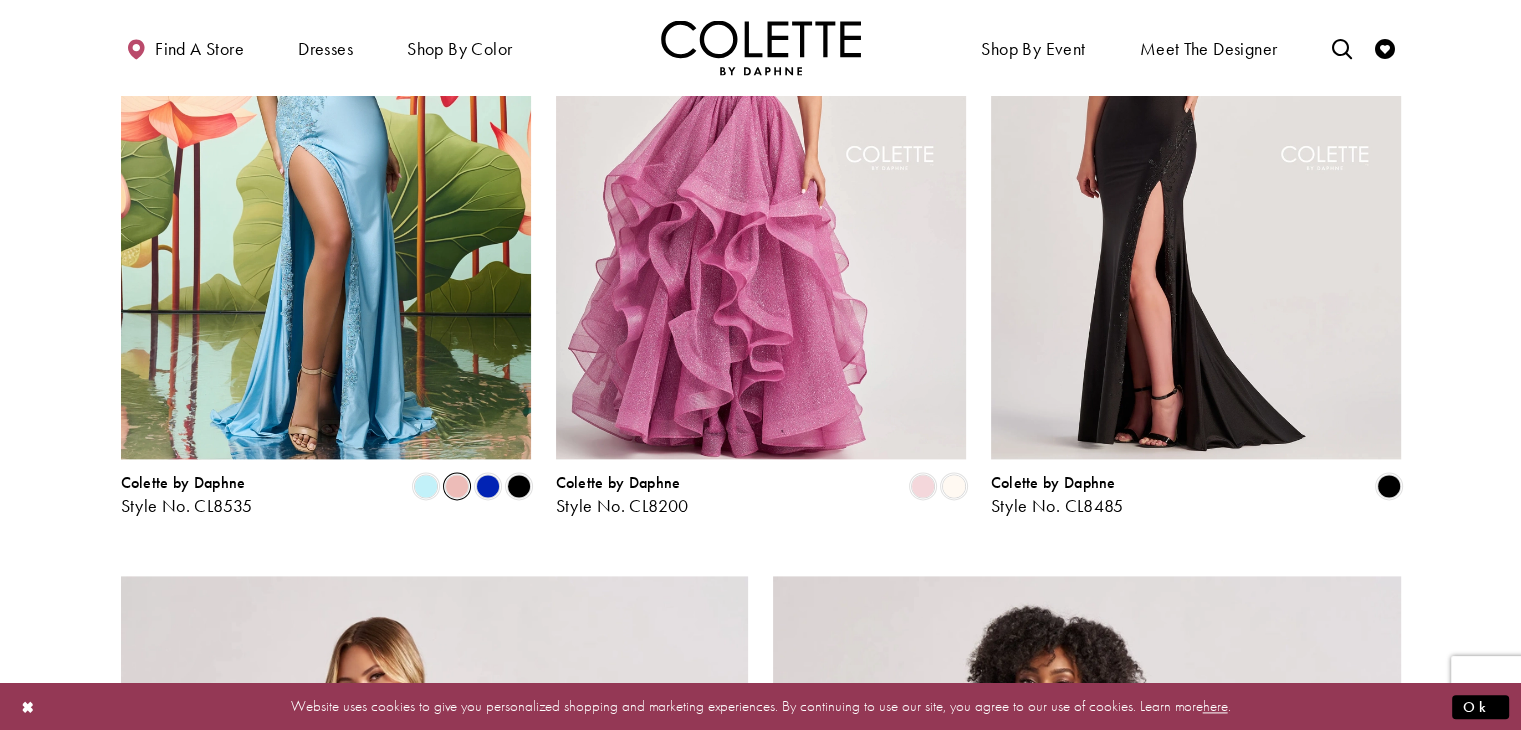 click at bounding box center (457, 486) 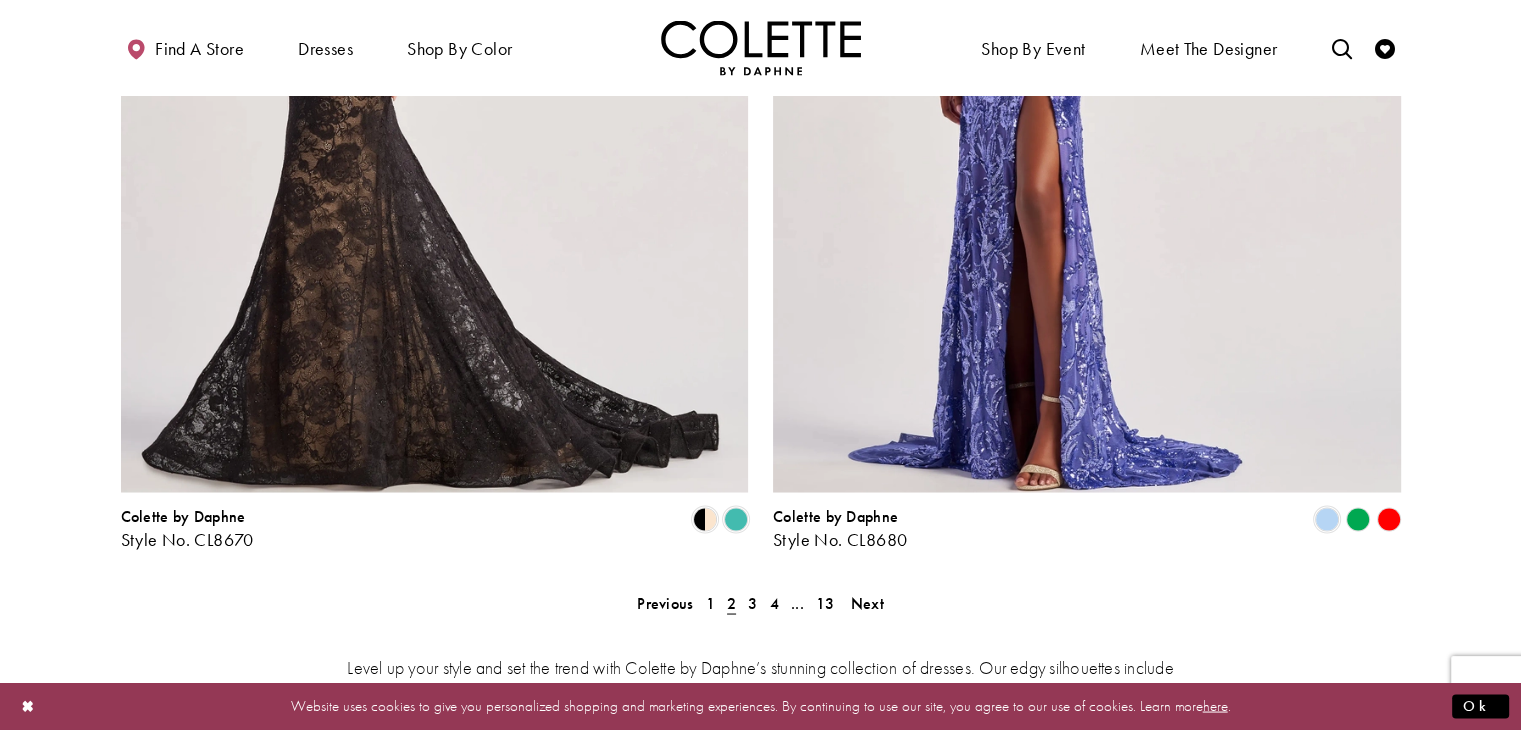 scroll, scrollTop: 3475, scrollLeft: 0, axis: vertical 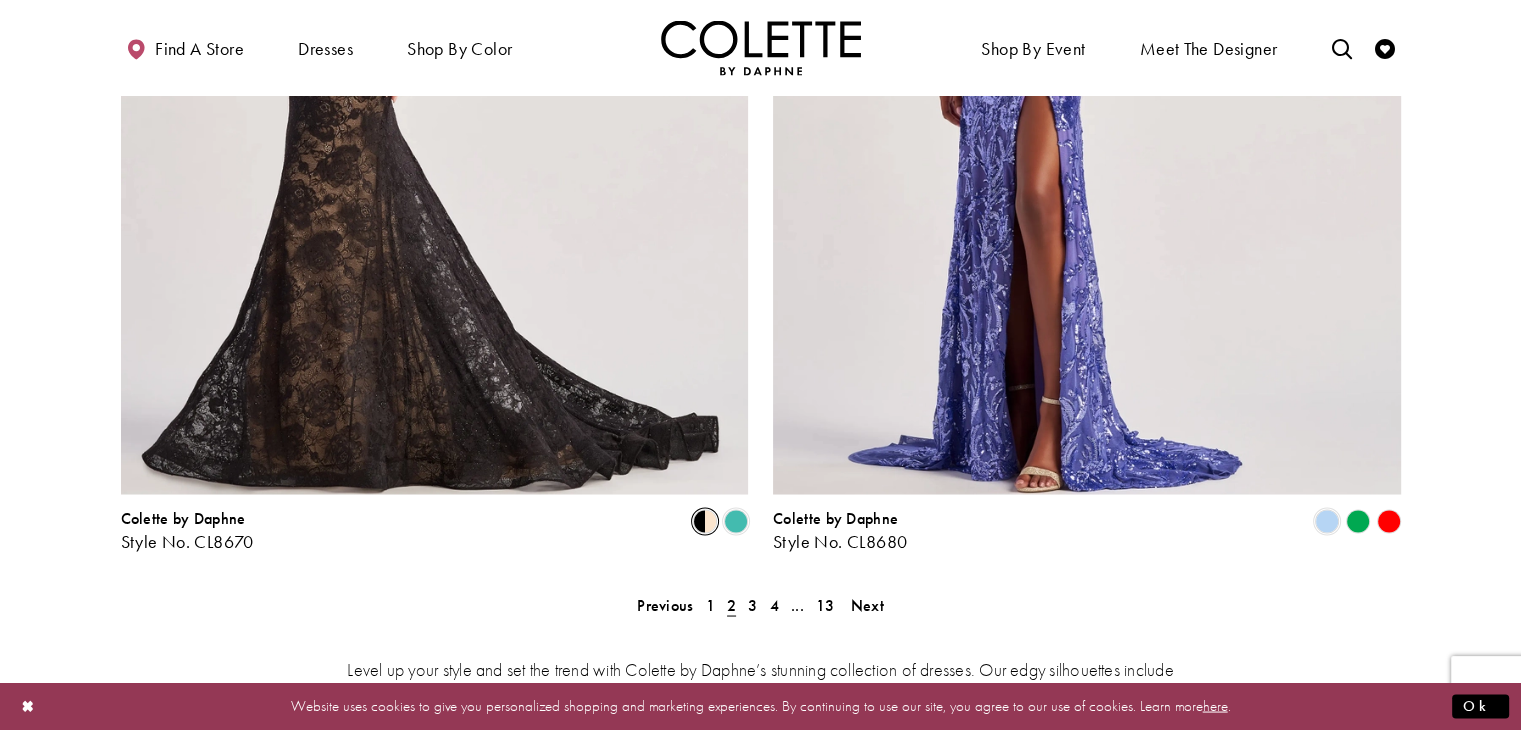 click at bounding box center (705, 521) 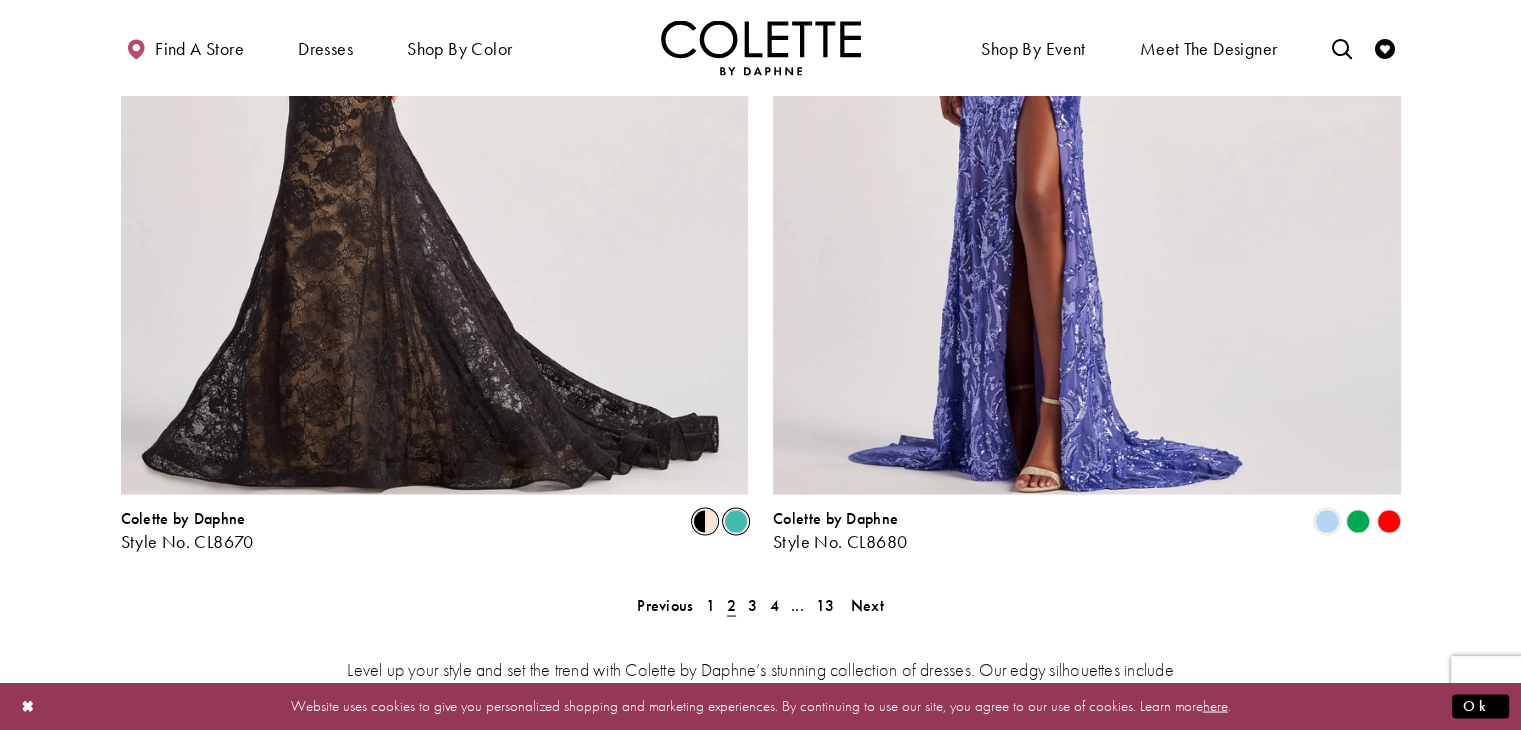 click at bounding box center (736, 521) 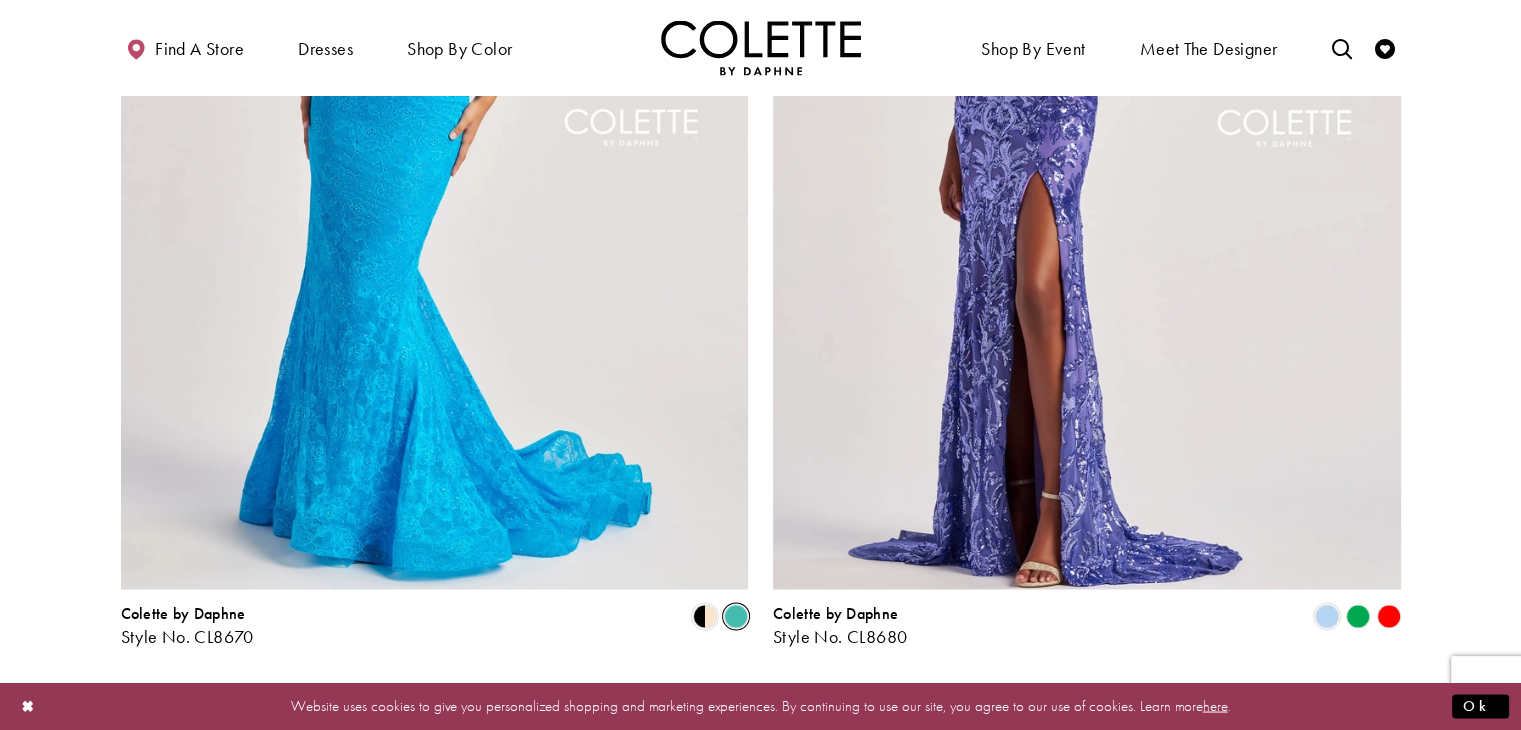 scroll, scrollTop: 3402, scrollLeft: 0, axis: vertical 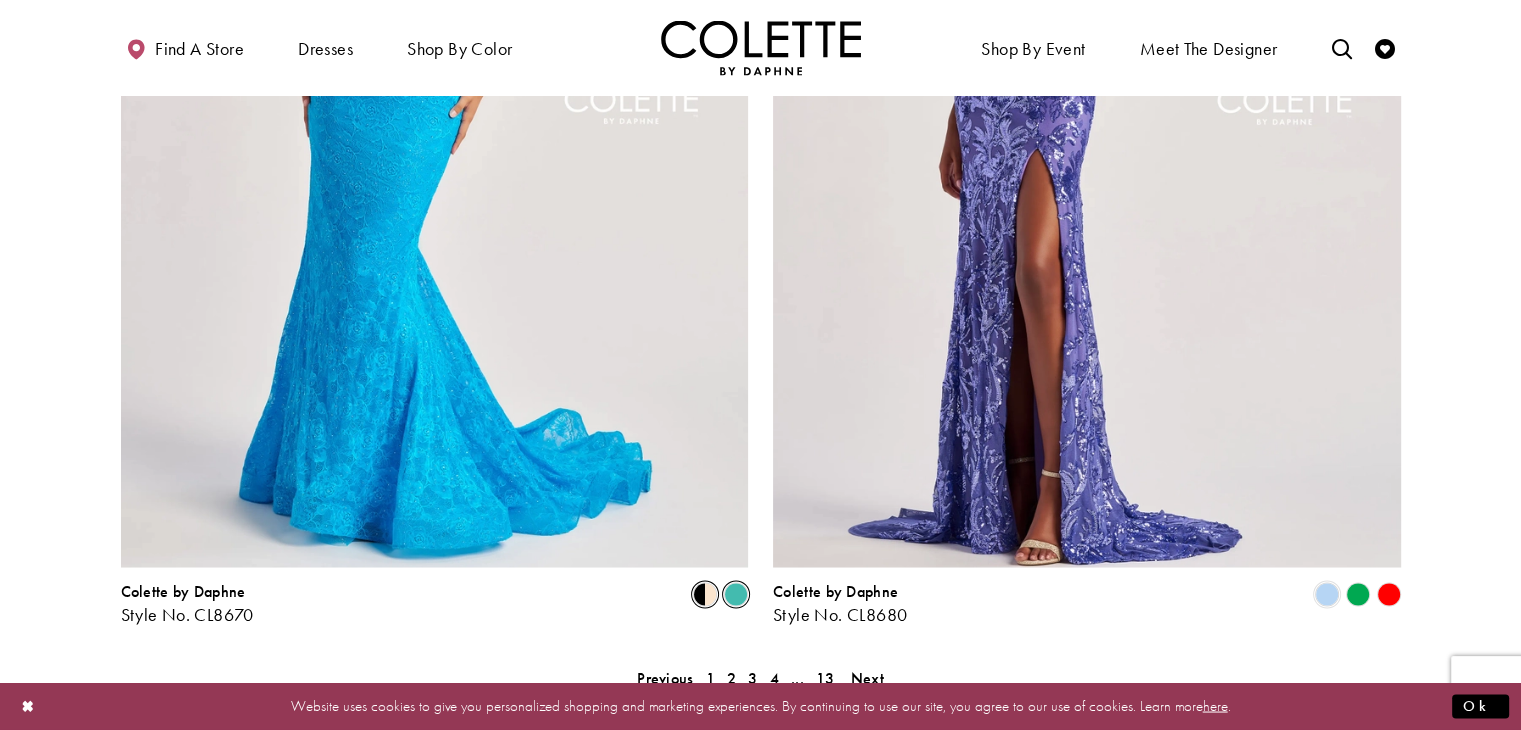 click at bounding box center (705, 594) 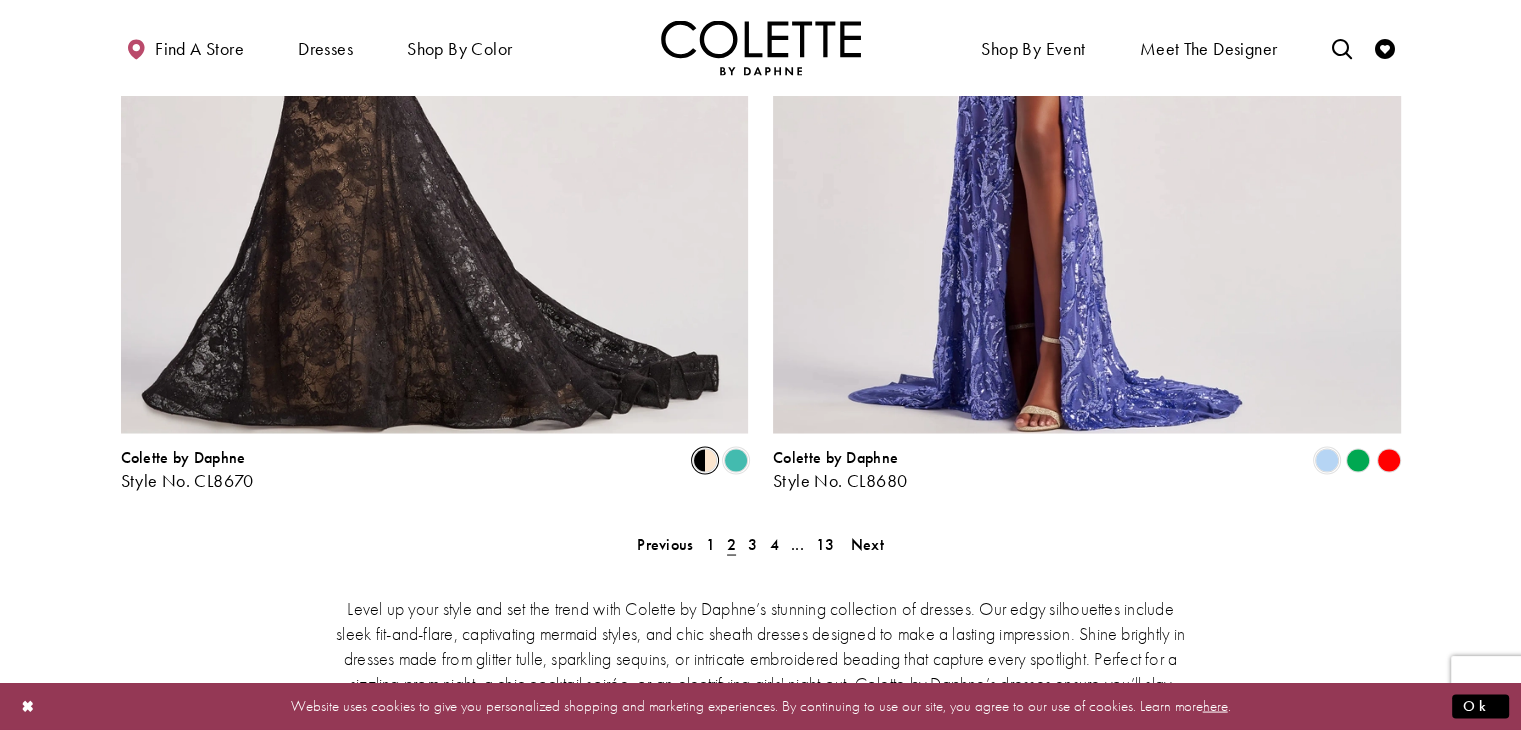 scroll, scrollTop: 3614, scrollLeft: 0, axis: vertical 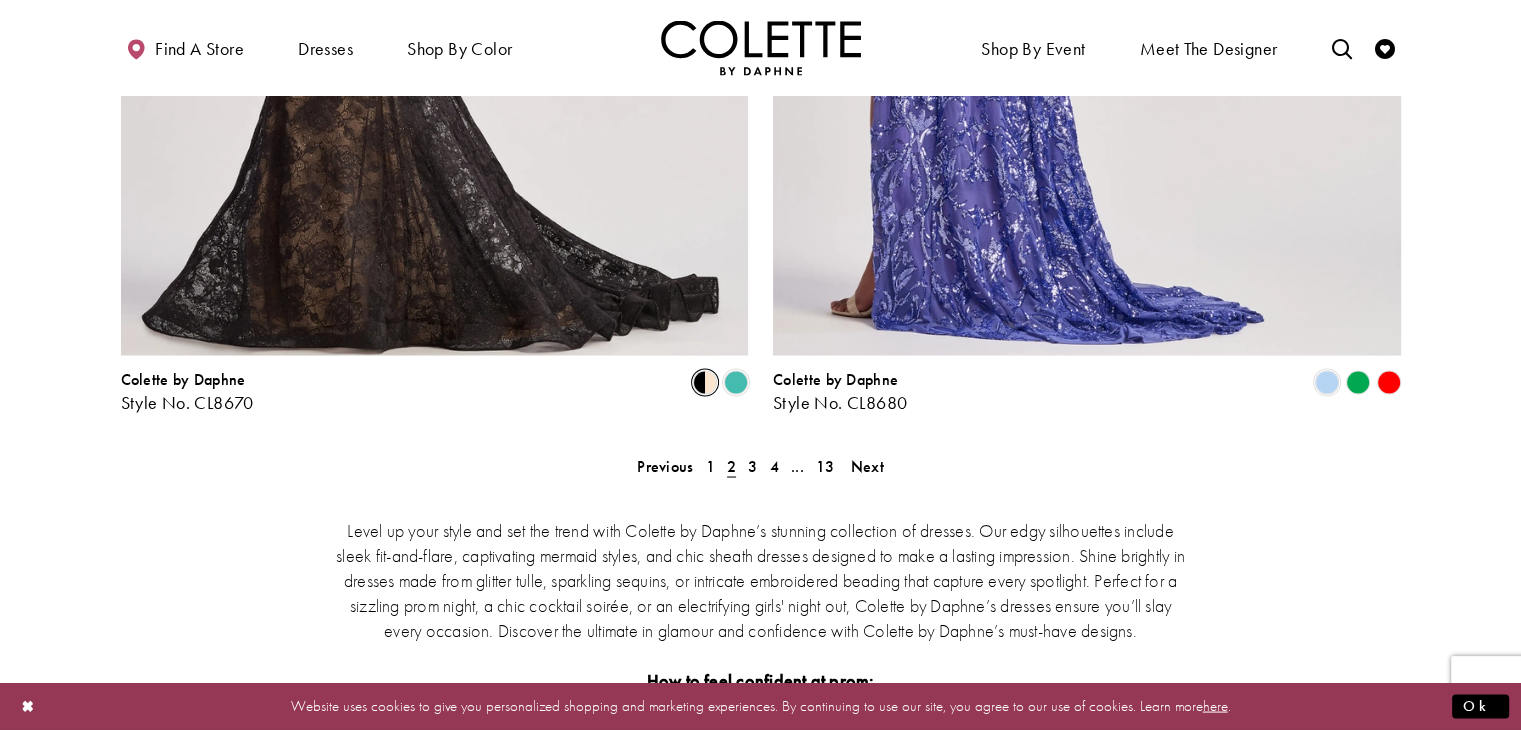 click at bounding box center (1087, -102) 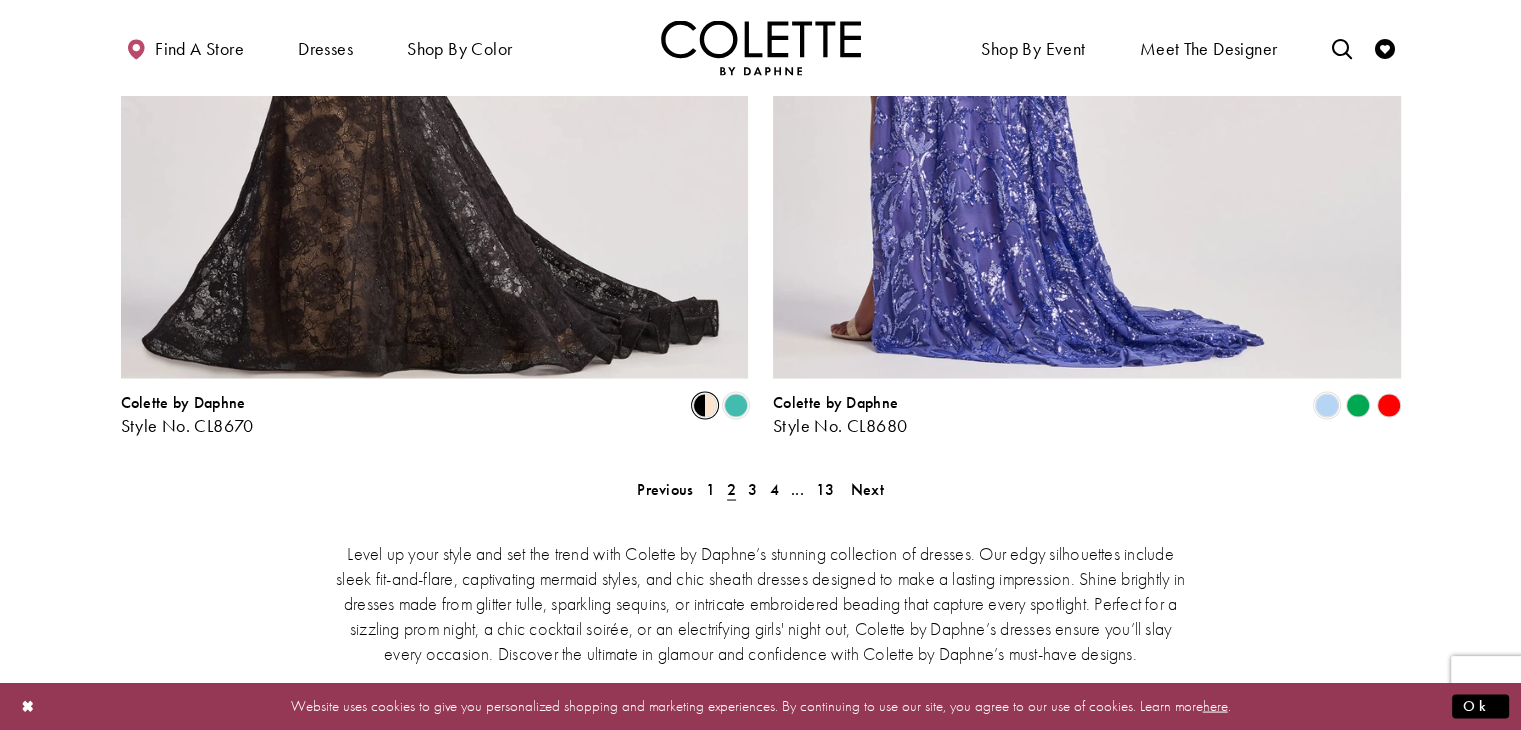 scroll, scrollTop: 3587, scrollLeft: 0, axis: vertical 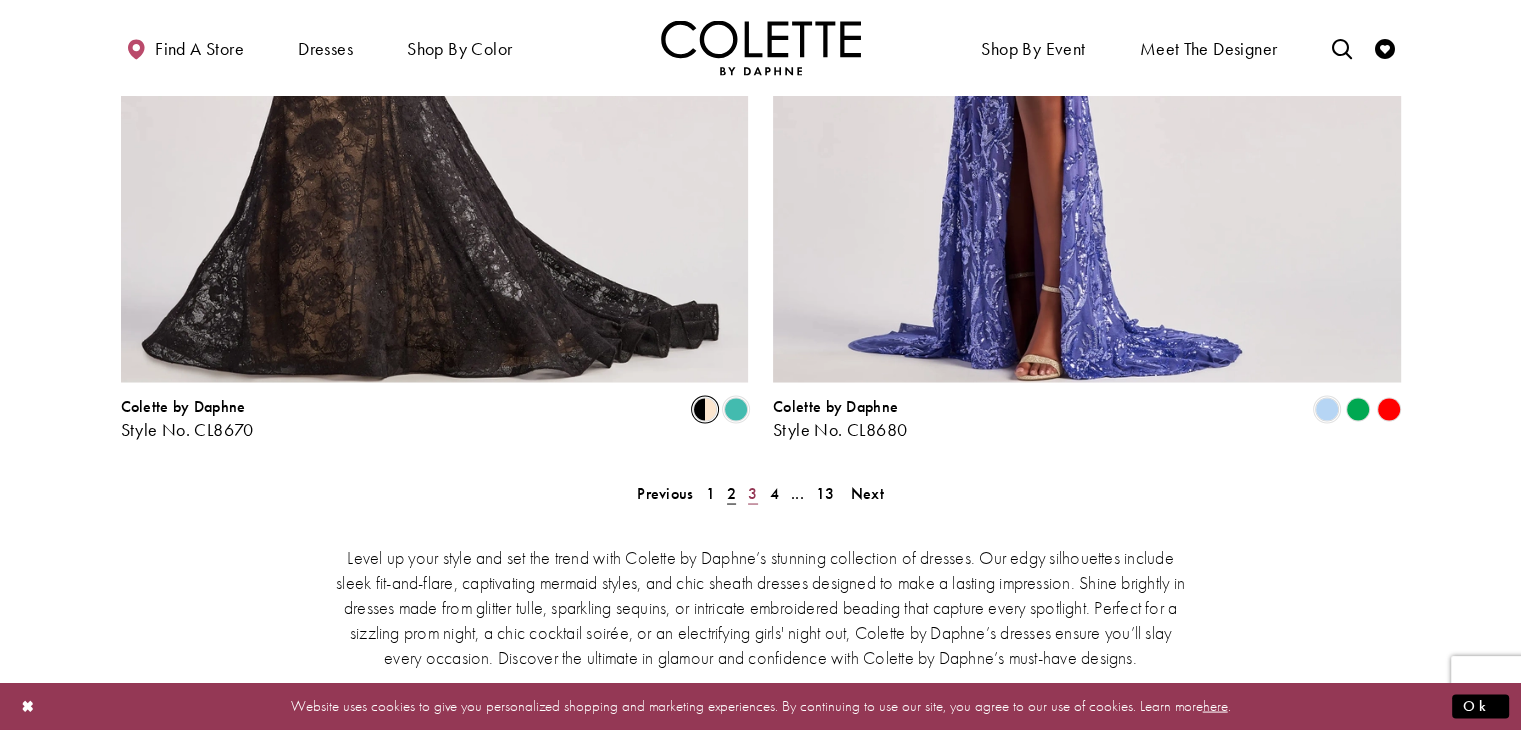 click on "3" at bounding box center [752, 492] 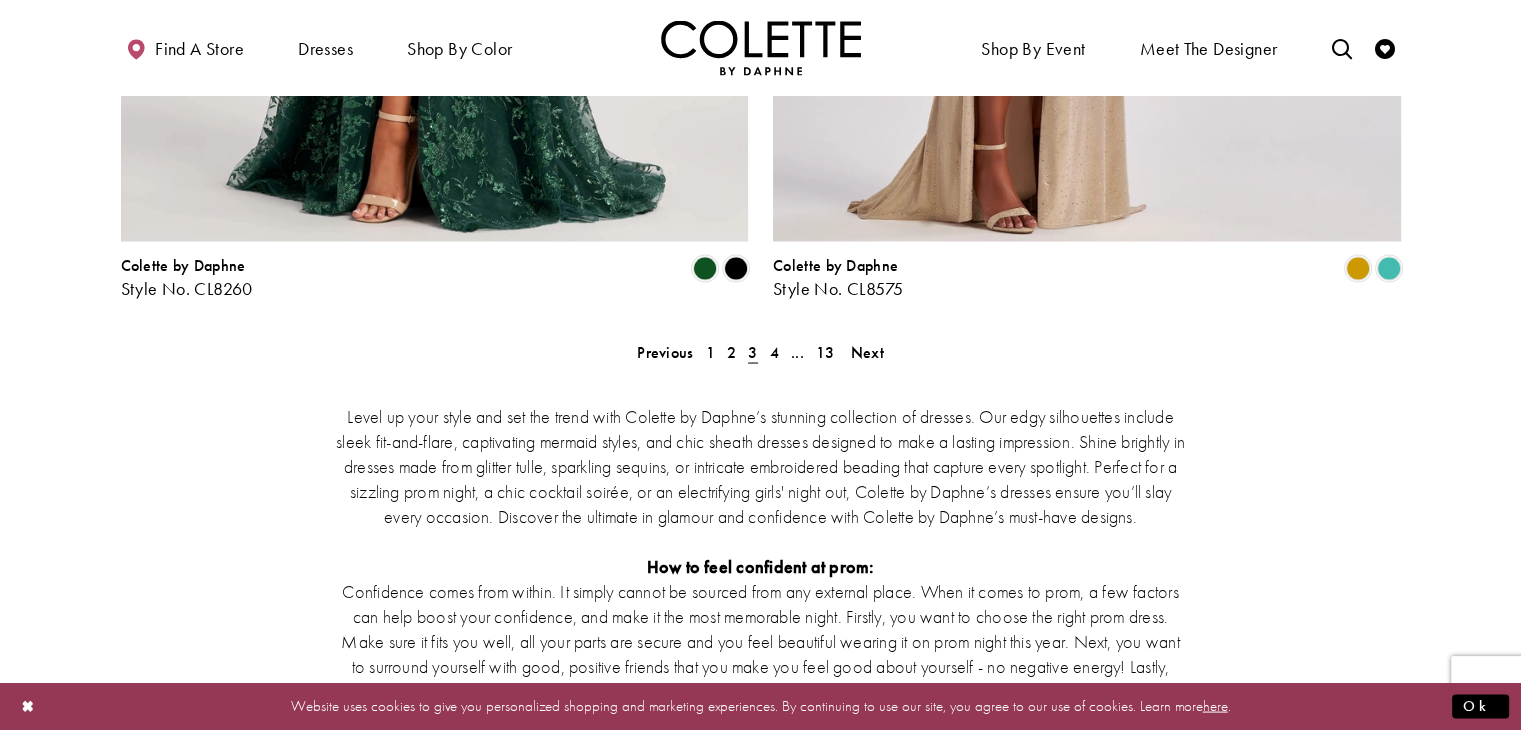 scroll, scrollTop: 3733, scrollLeft: 0, axis: vertical 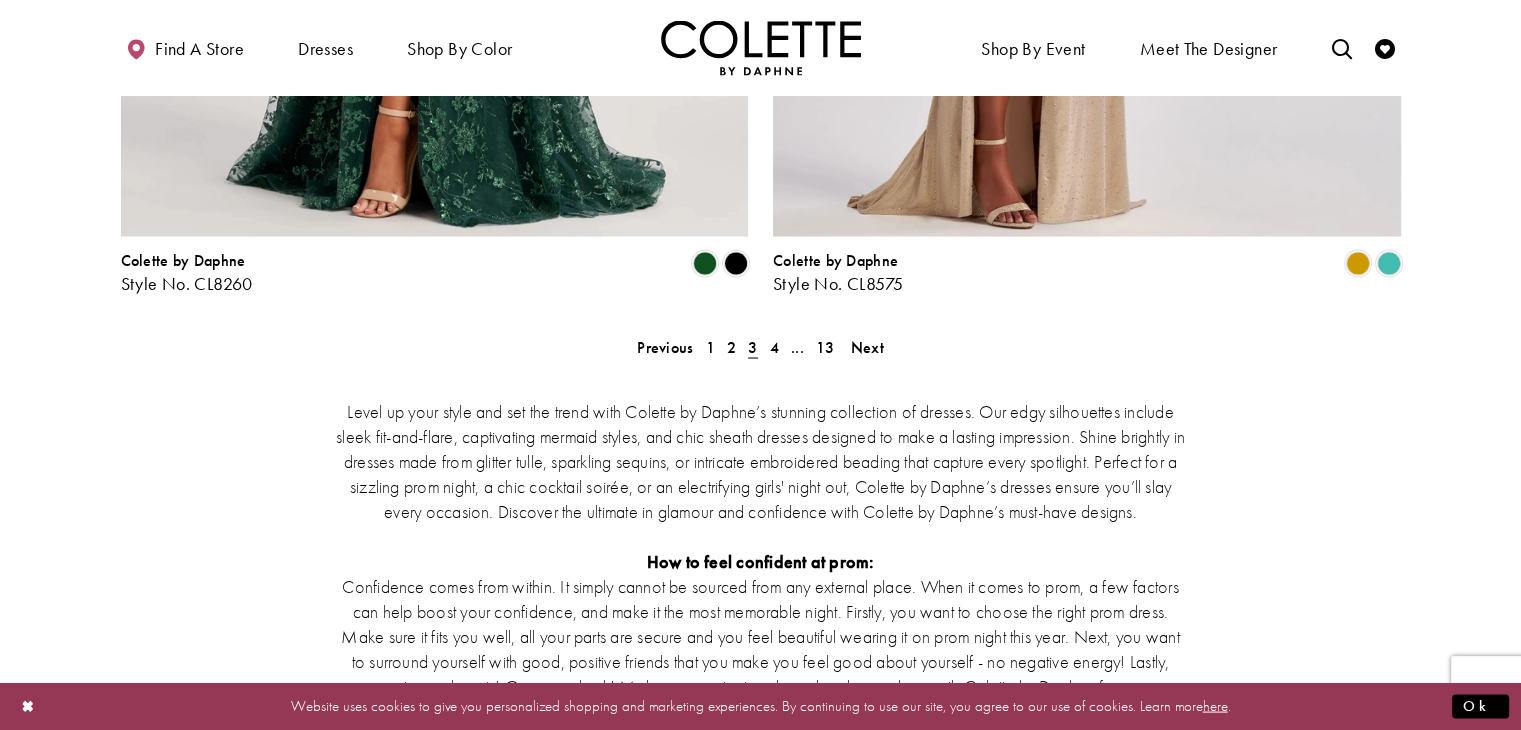 click on "Level up your style and set the trend with Colette by Daphne’s stunning collection of dresses. Our edgy silhouettes include sleek fit-and-flare, captivating mermaid styles, and chic sheath dresses designed to make a lasting impression. Shine brightly in dresses made from glitter tulle, sparkling sequins, or intricate embroidered beading that capture every spotlight. Perfect for a sizzling prom night, a chic cocktail soirée, or an electrifying girls' night out, Colette by Daphne’s dresses ensure you’ll slay every occasion. Discover the ultimate in glamour and confidence with Colette by Daphne’s must-have designs.   How to feel confident at prom:
What is the top prom styles for 2025?" at bounding box center [761, 646] 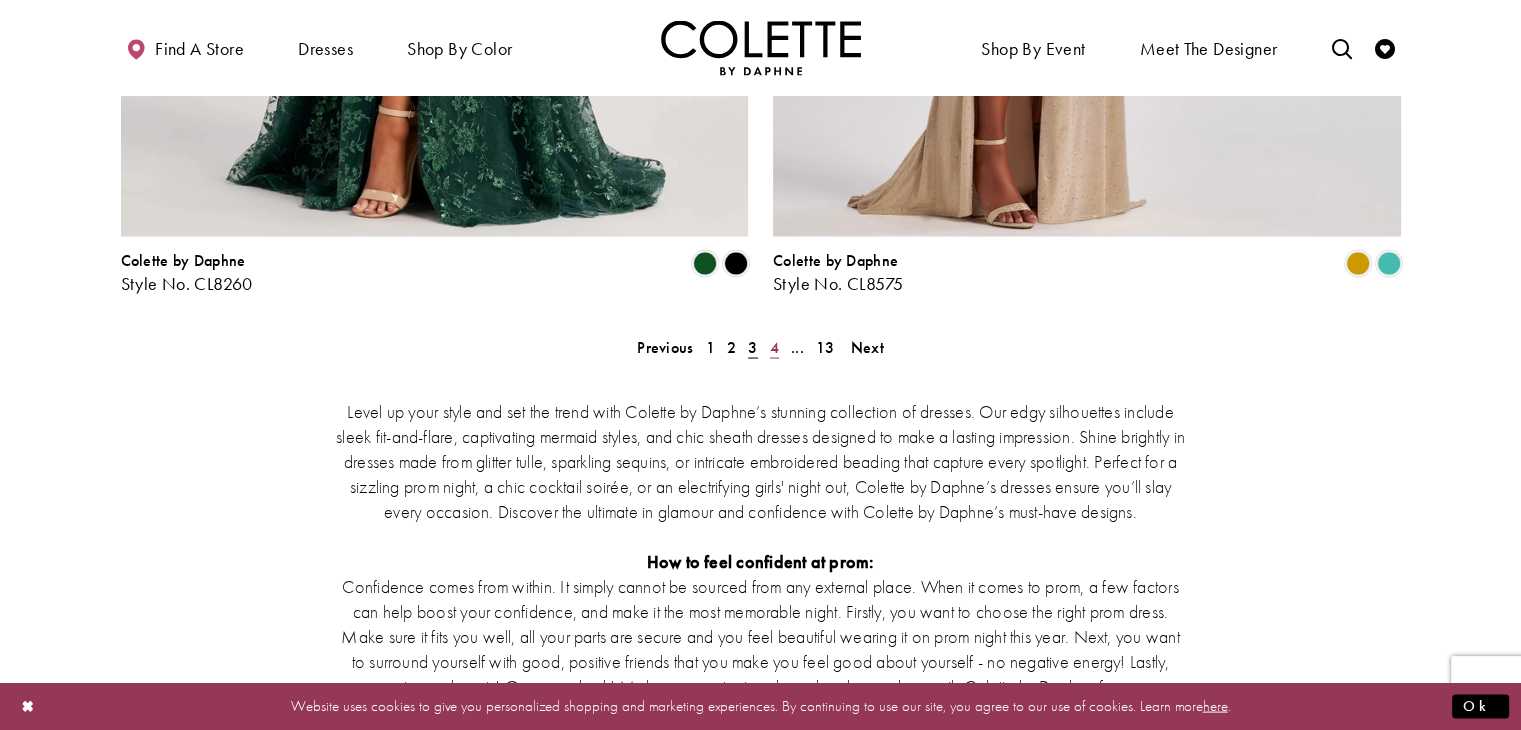 click on "4" at bounding box center (774, 346) 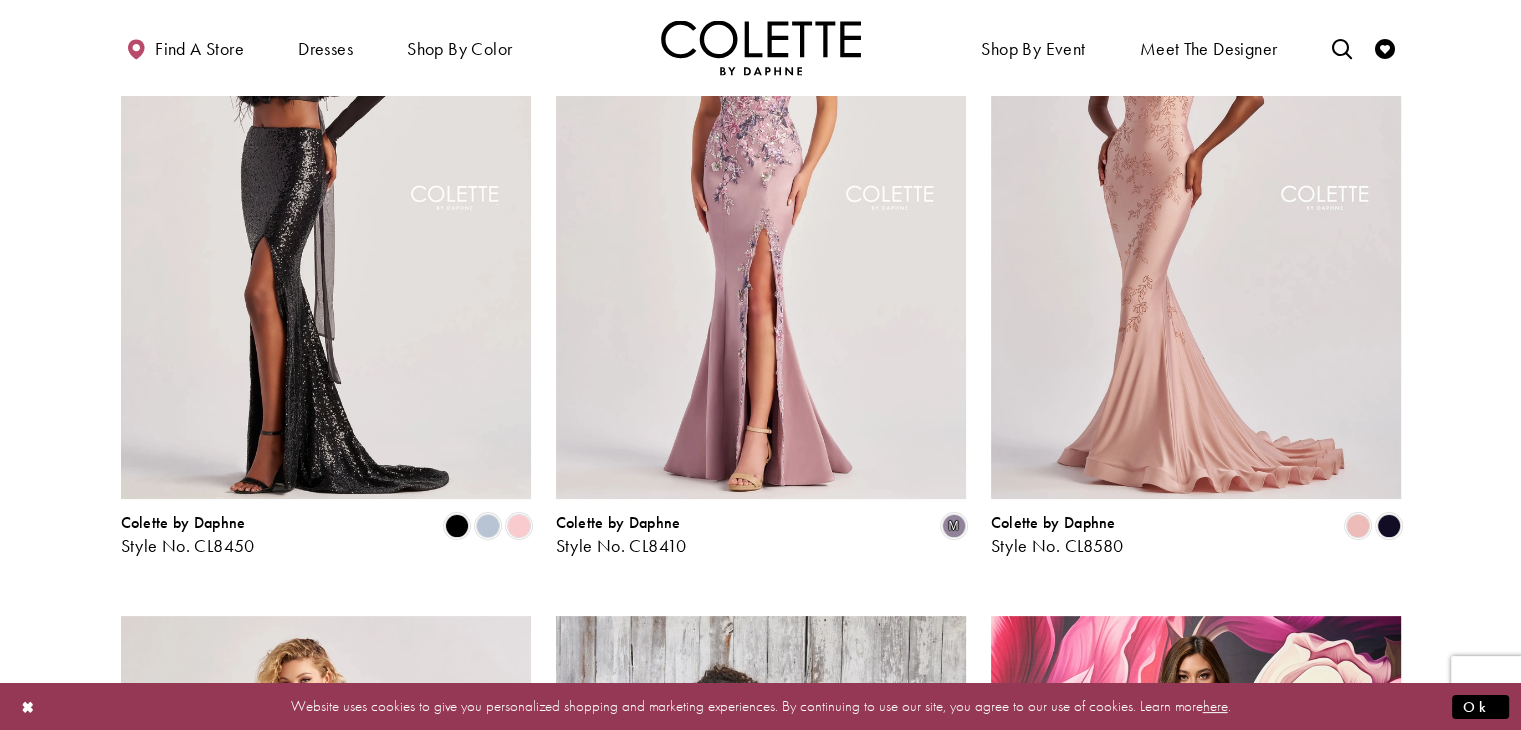 scroll, scrollTop: 176, scrollLeft: 0, axis: vertical 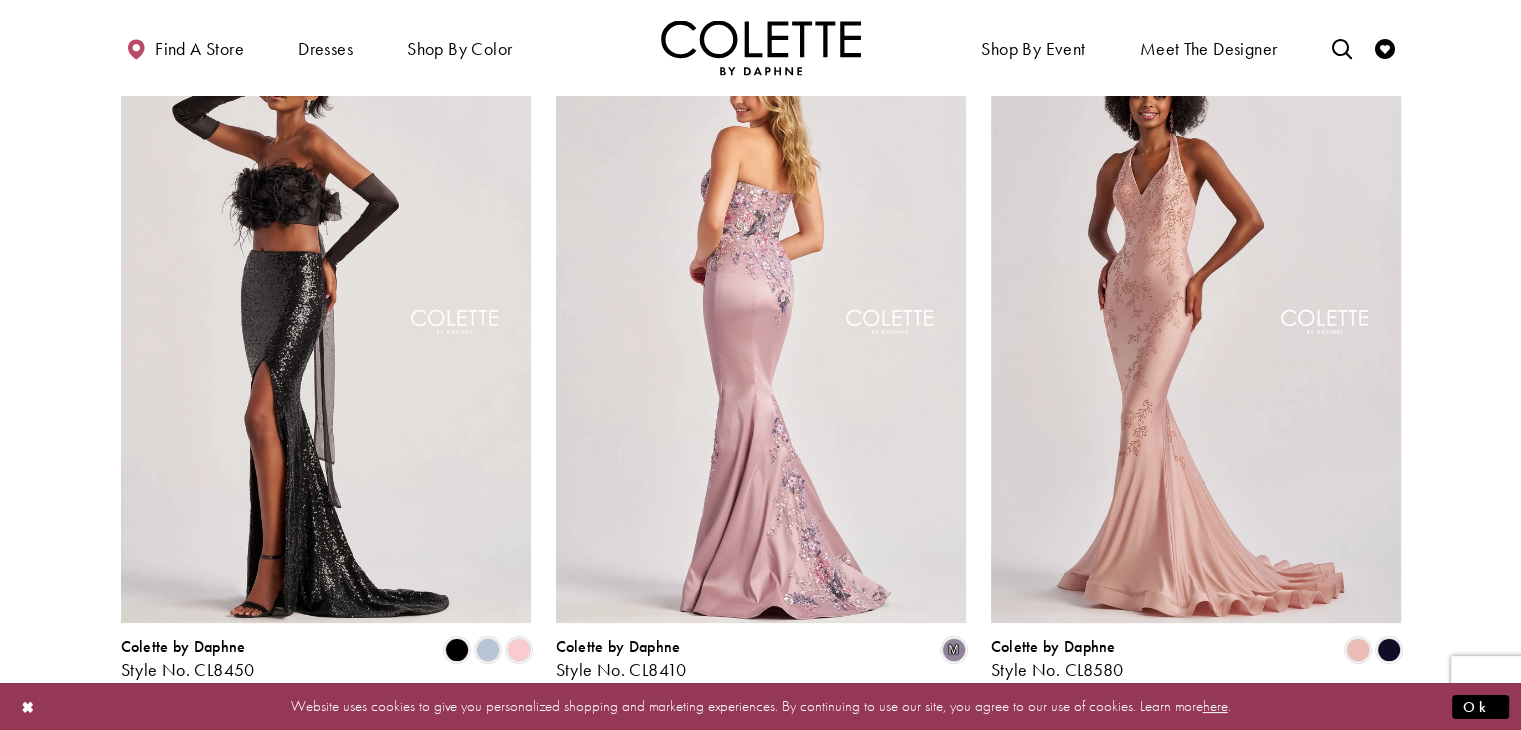 click at bounding box center (761, 325) 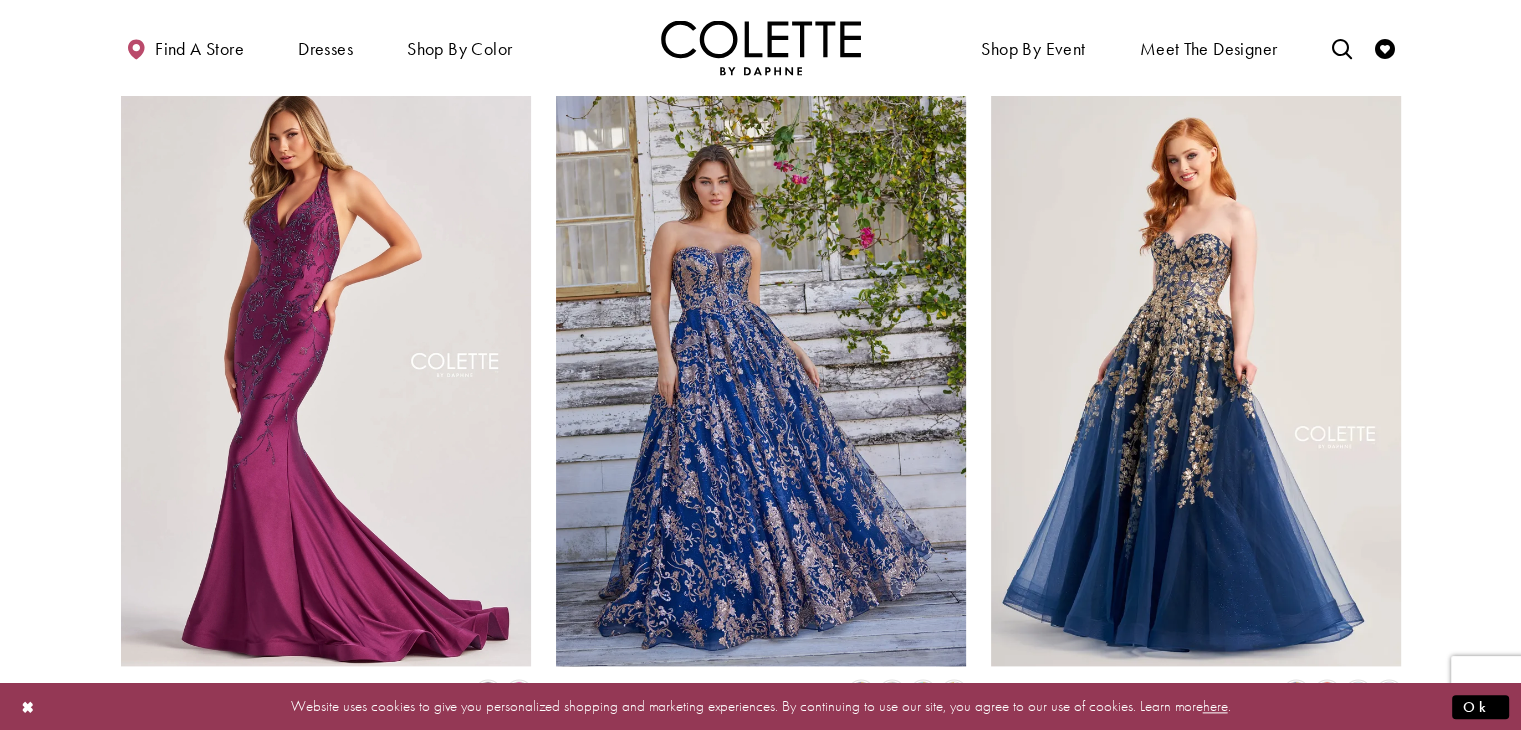 scroll, scrollTop: 2322, scrollLeft: 0, axis: vertical 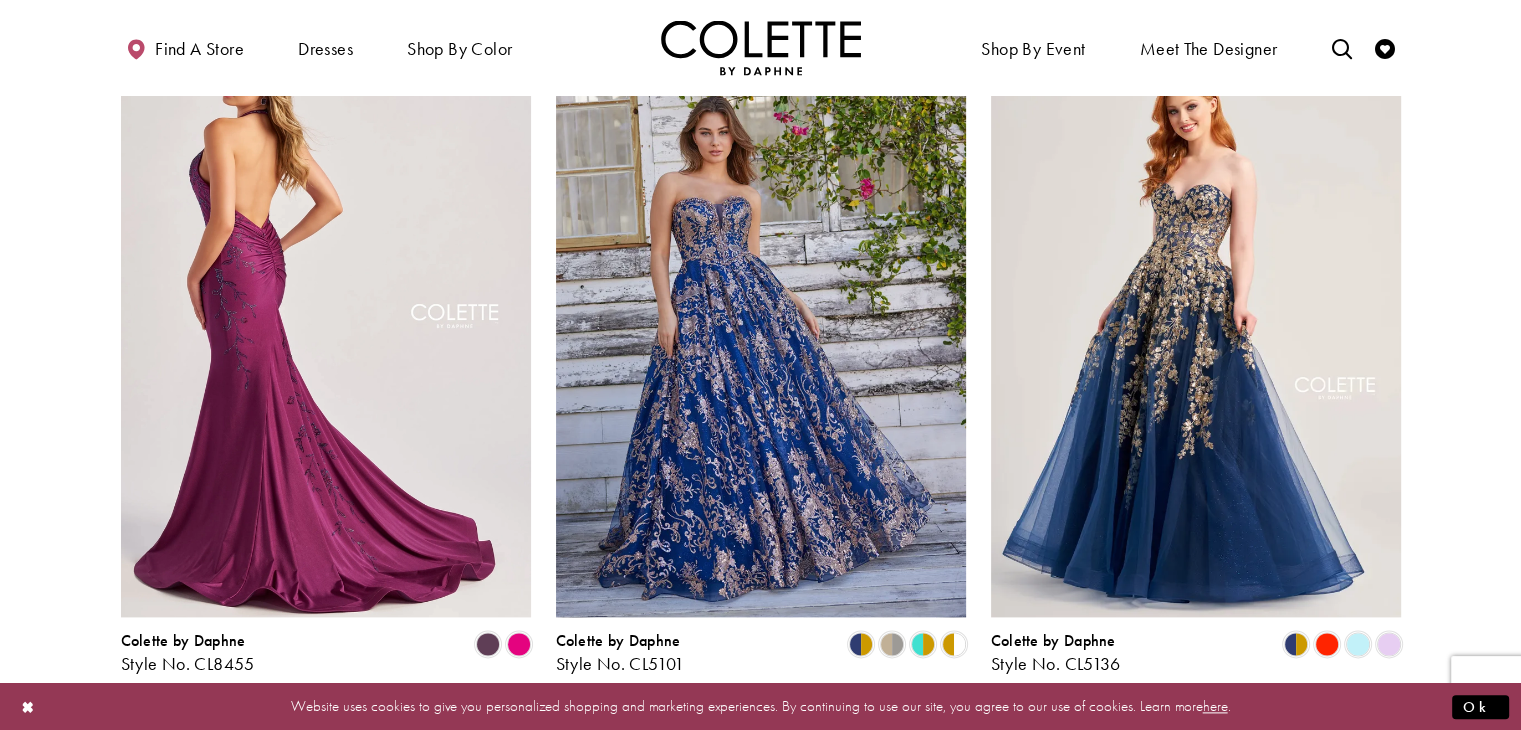 click at bounding box center (326, 319) 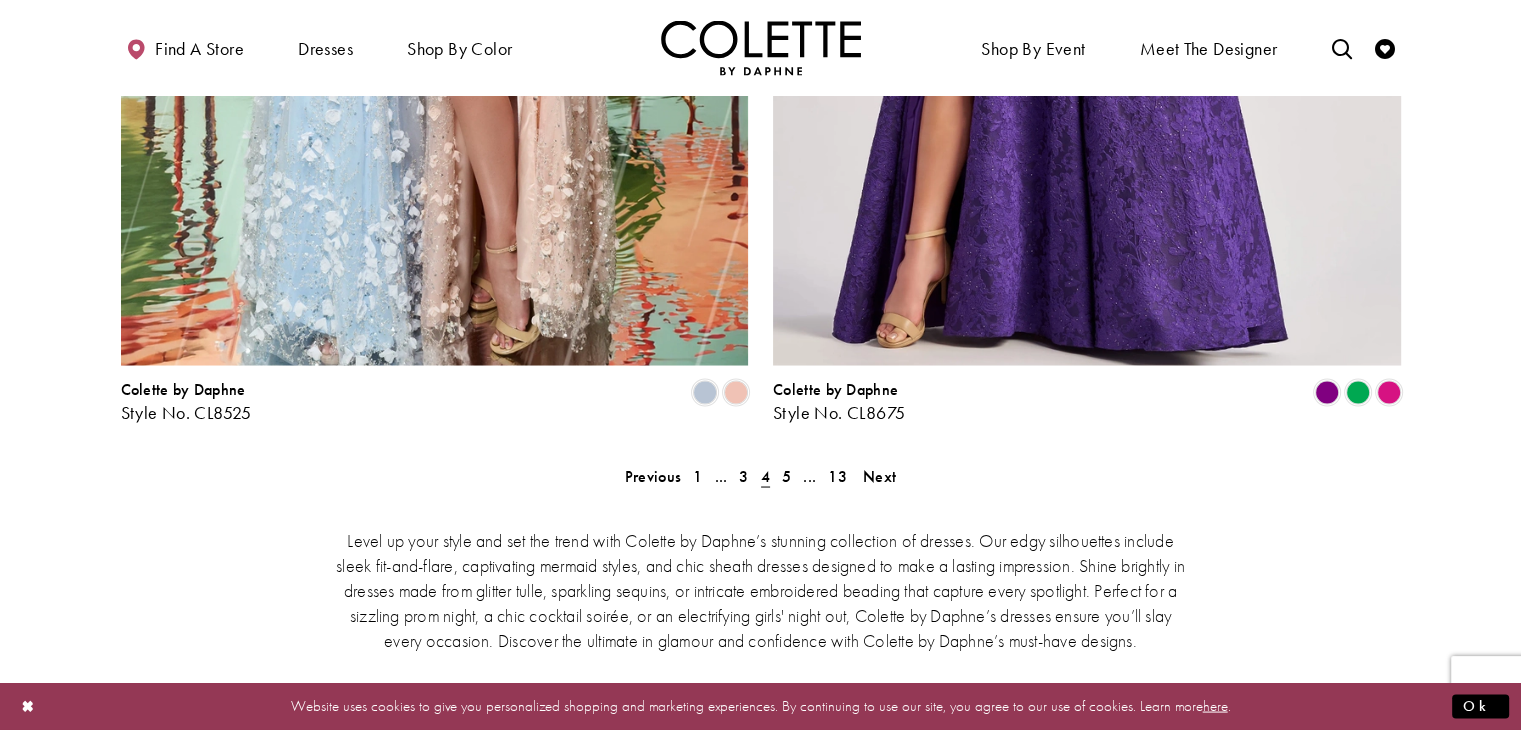 scroll, scrollTop: 3597, scrollLeft: 0, axis: vertical 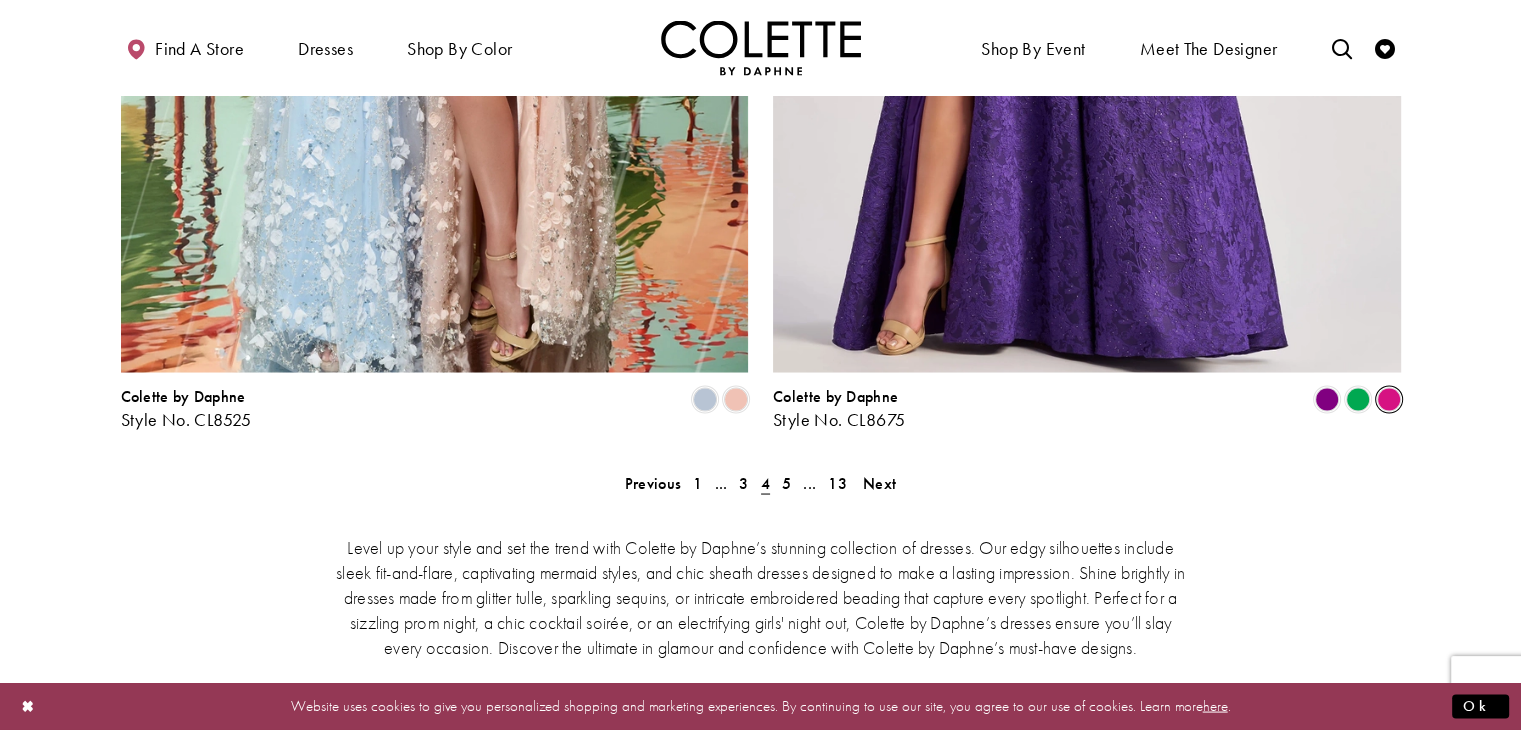 click at bounding box center [1389, 399] 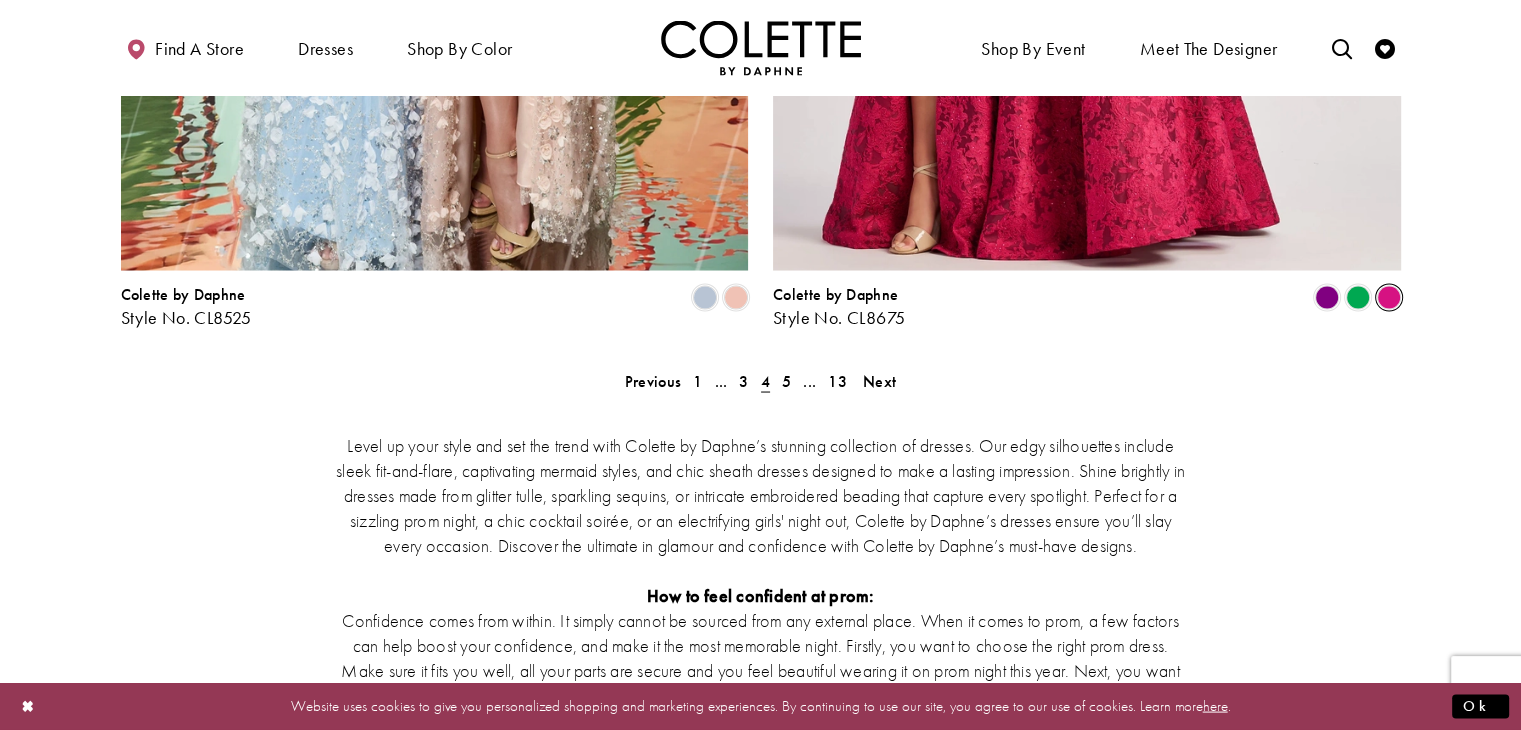 scroll, scrollTop: 3848, scrollLeft: 0, axis: vertical 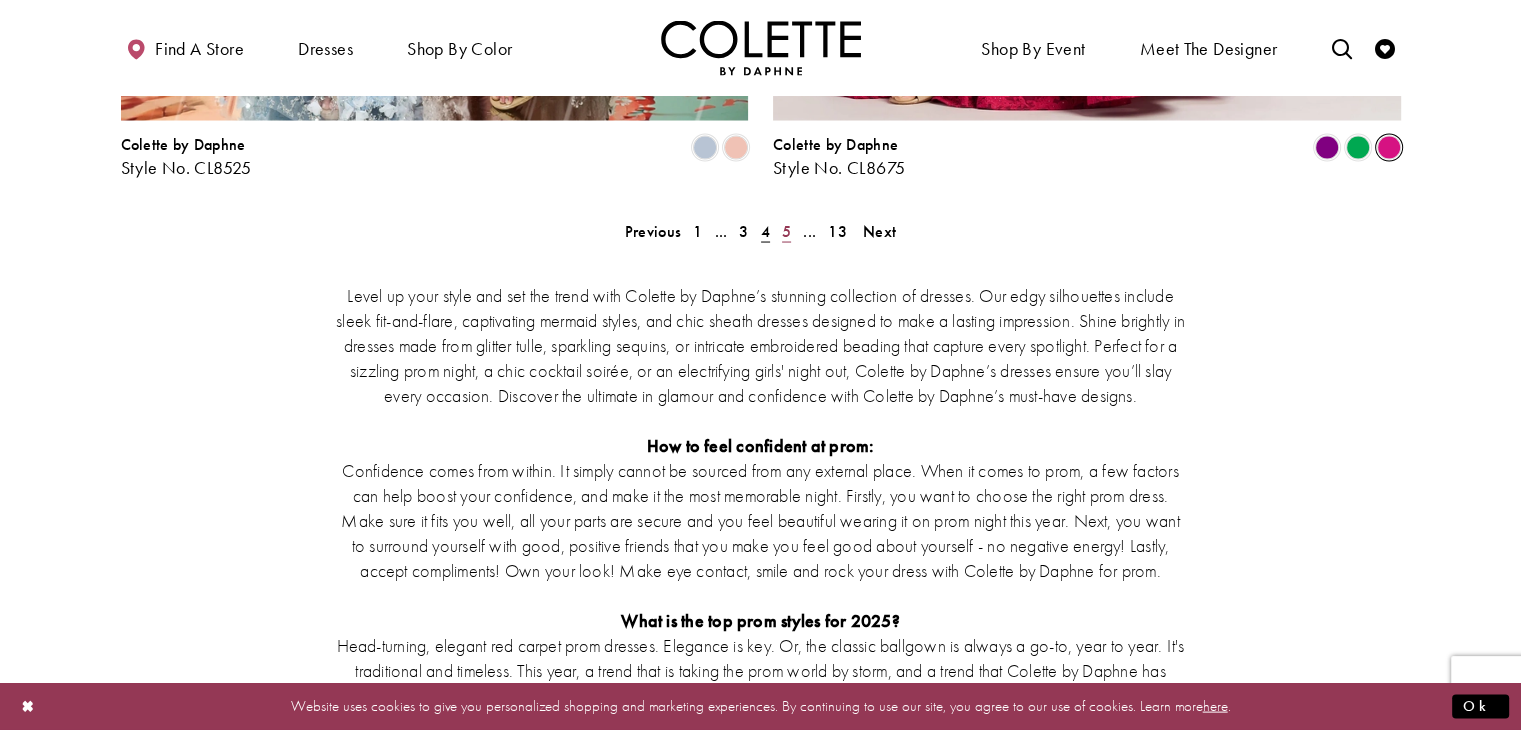 click on "5" at bounding box center (786, 231) 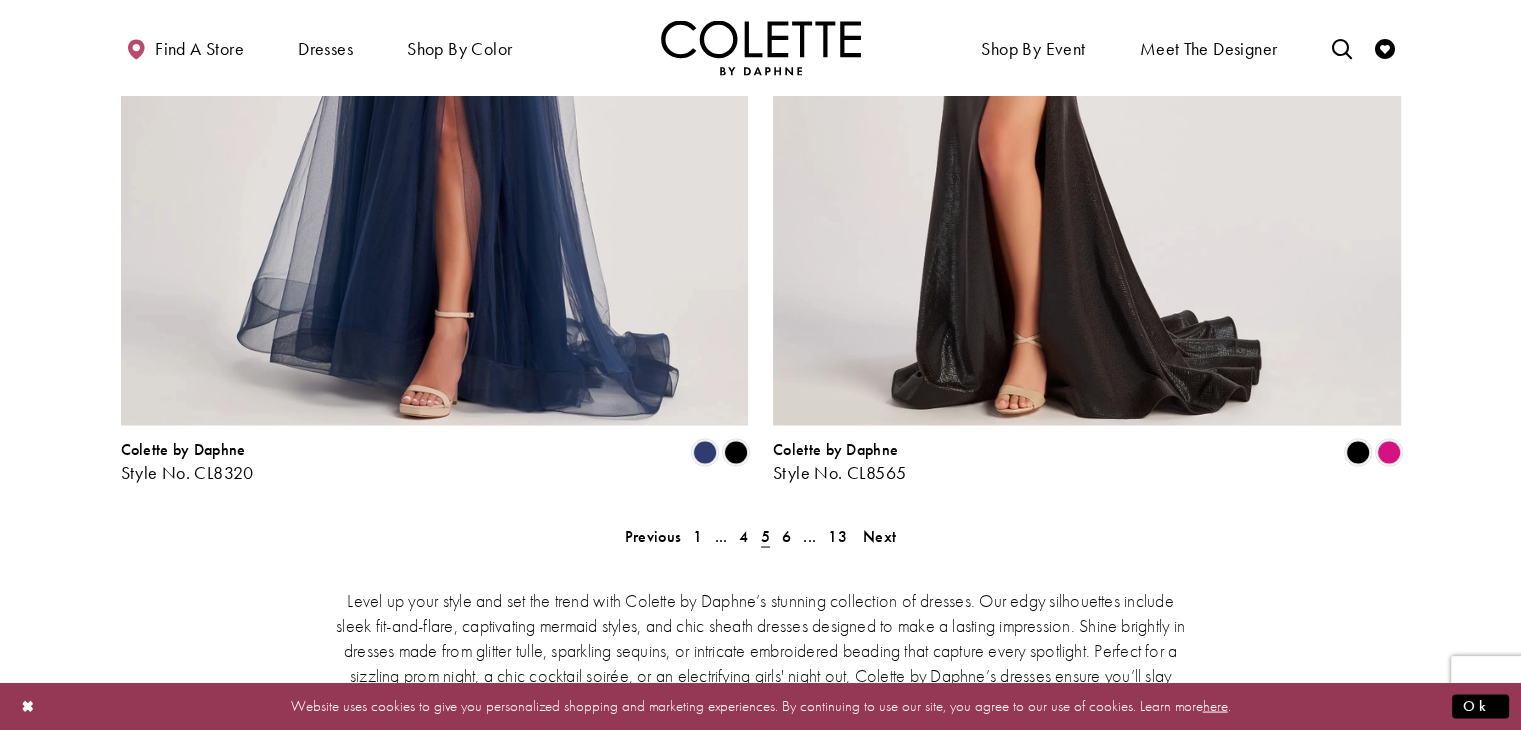 scroll, scrollTop: 3547, scrollLeft: 0, axis: vertical 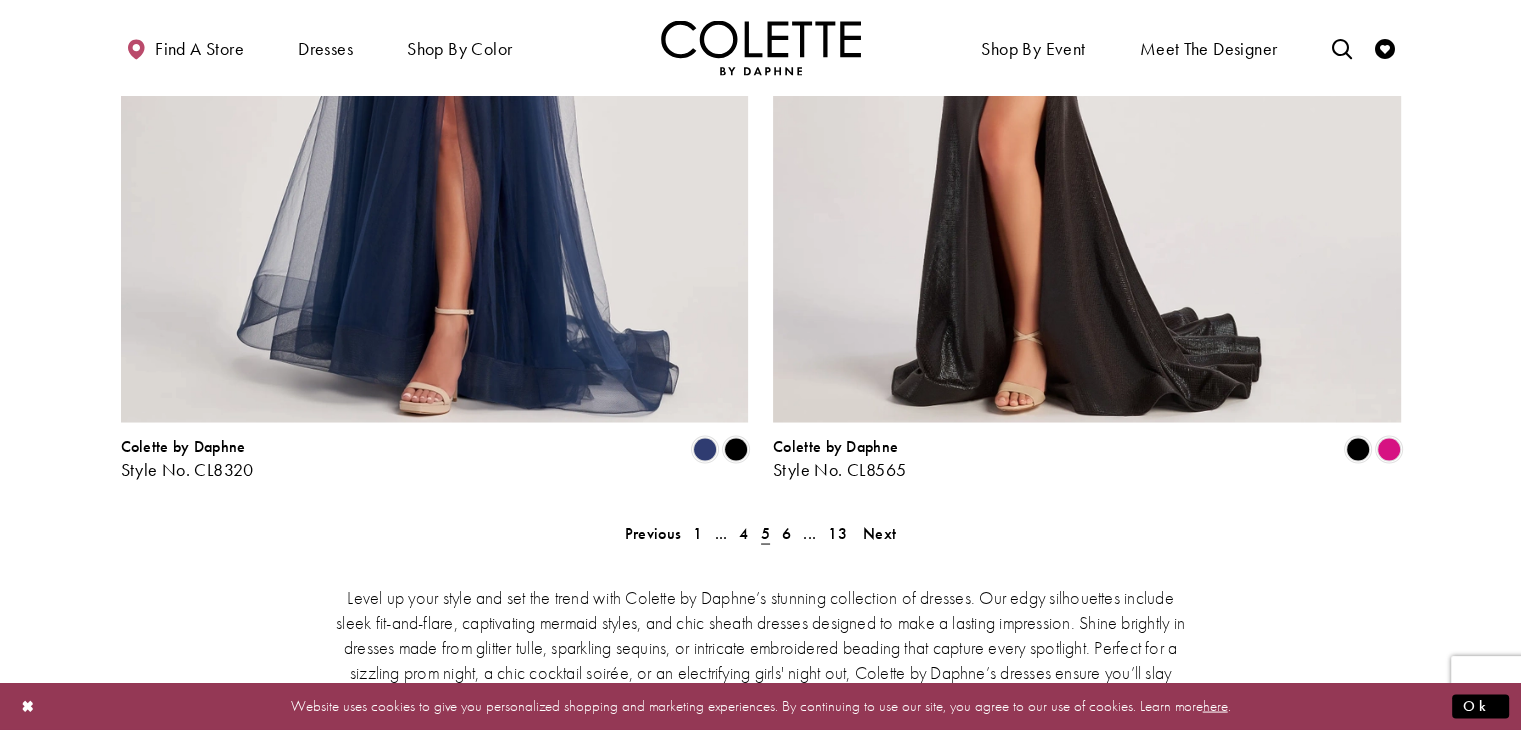 click at bounding box center (1388, 449) 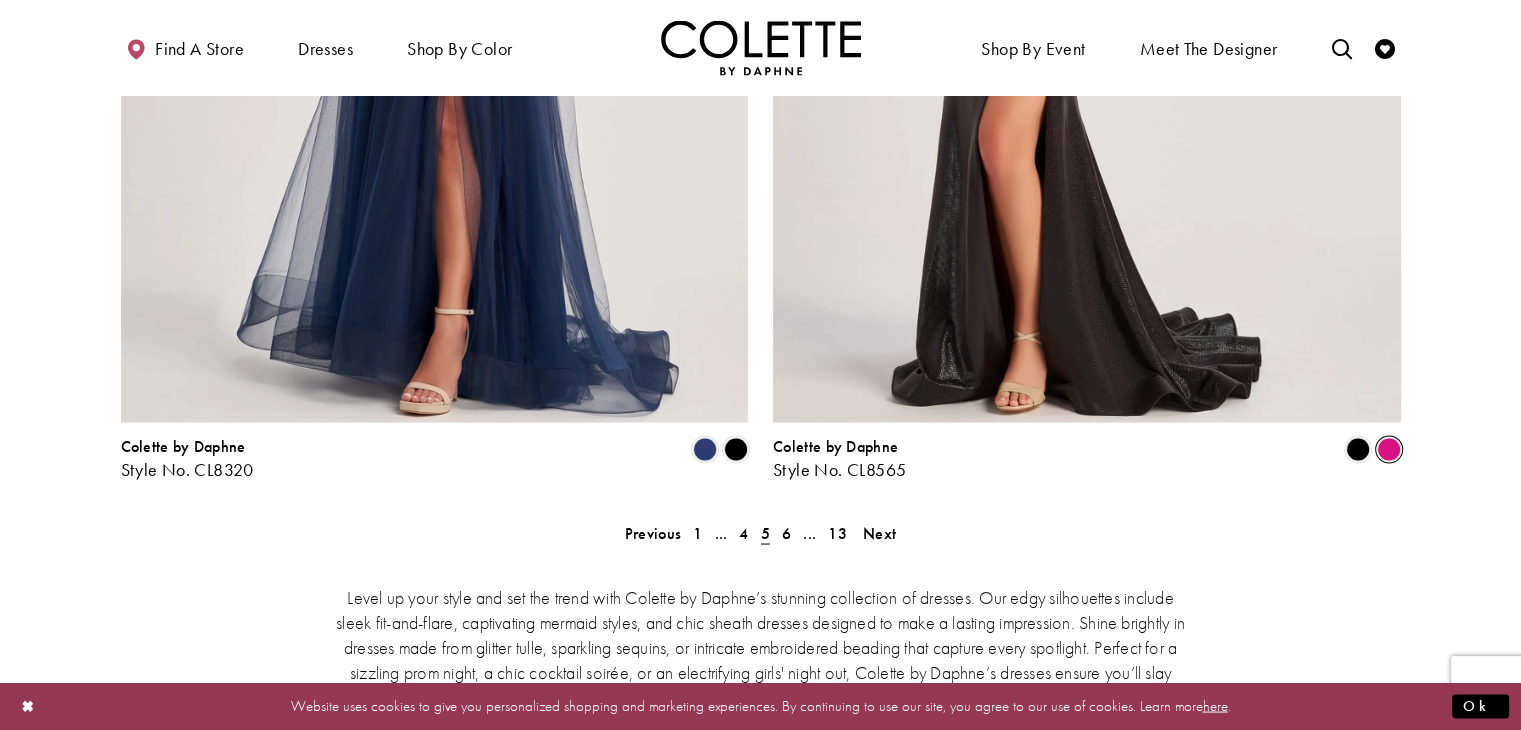 click at bounding box center [1389, 449] 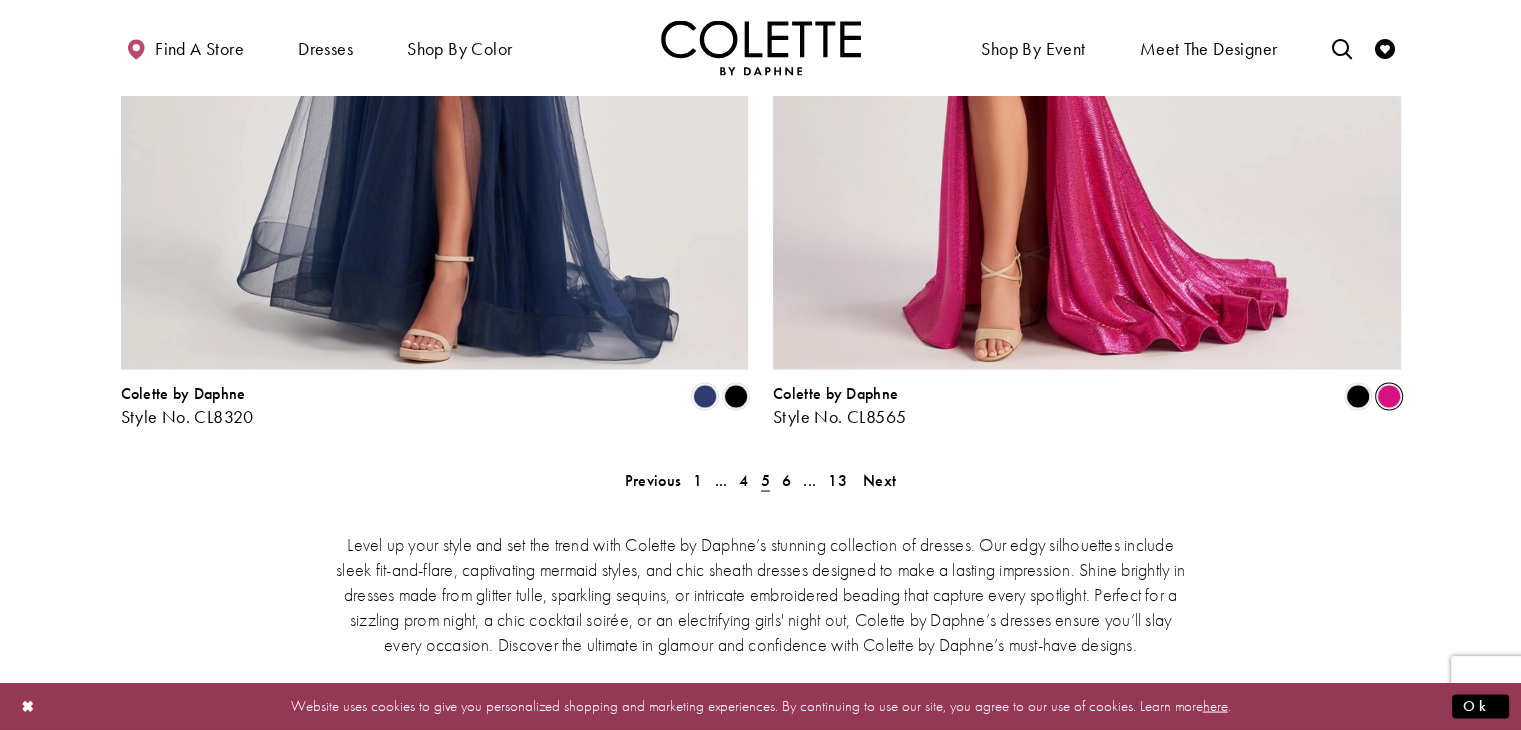 scroll, scrollTop: 3616, scrollLeft: 0, axis: vertical 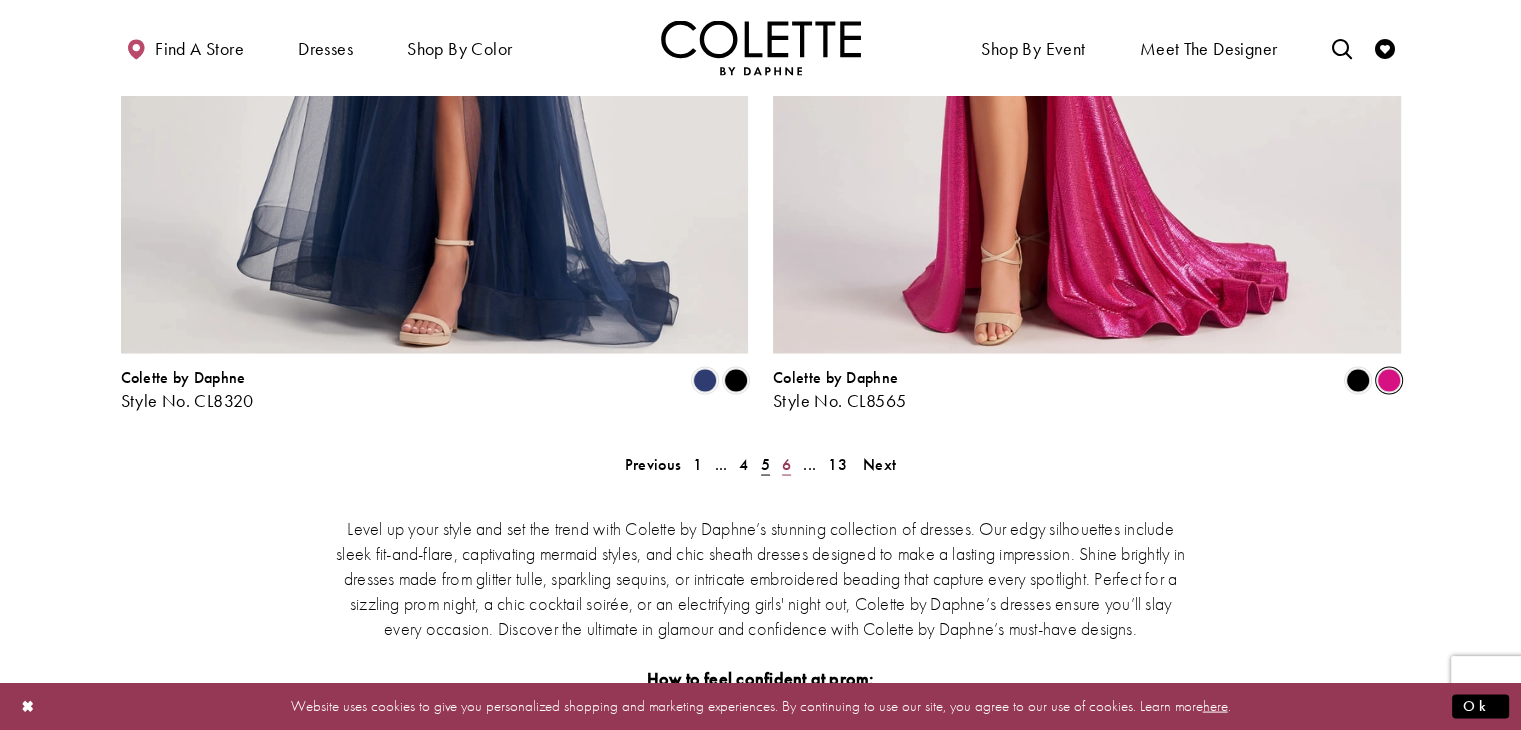 click on "6" at bounding box center (786, 463) 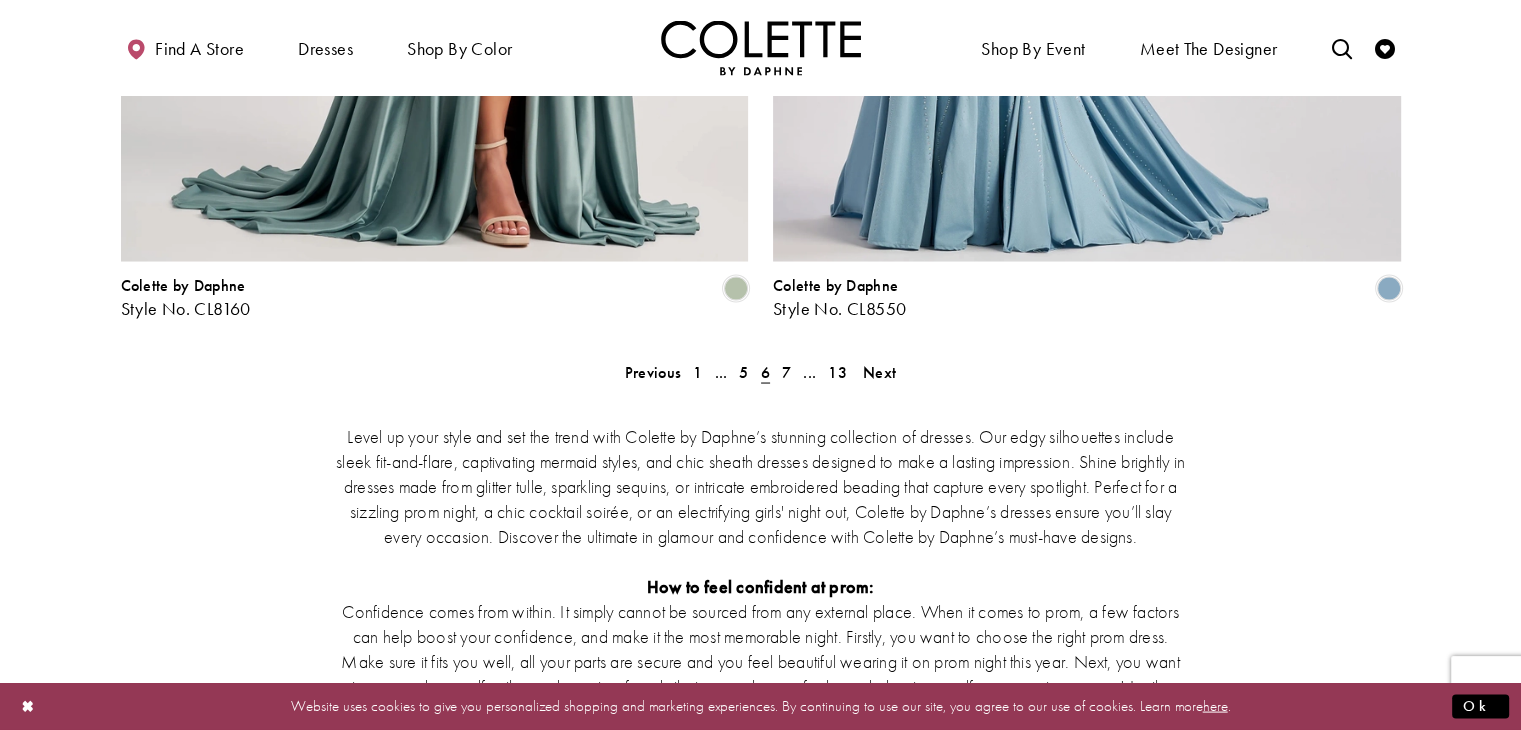 scroll, scrollTop: 3716, scrollLeft: 0, axis: vertical 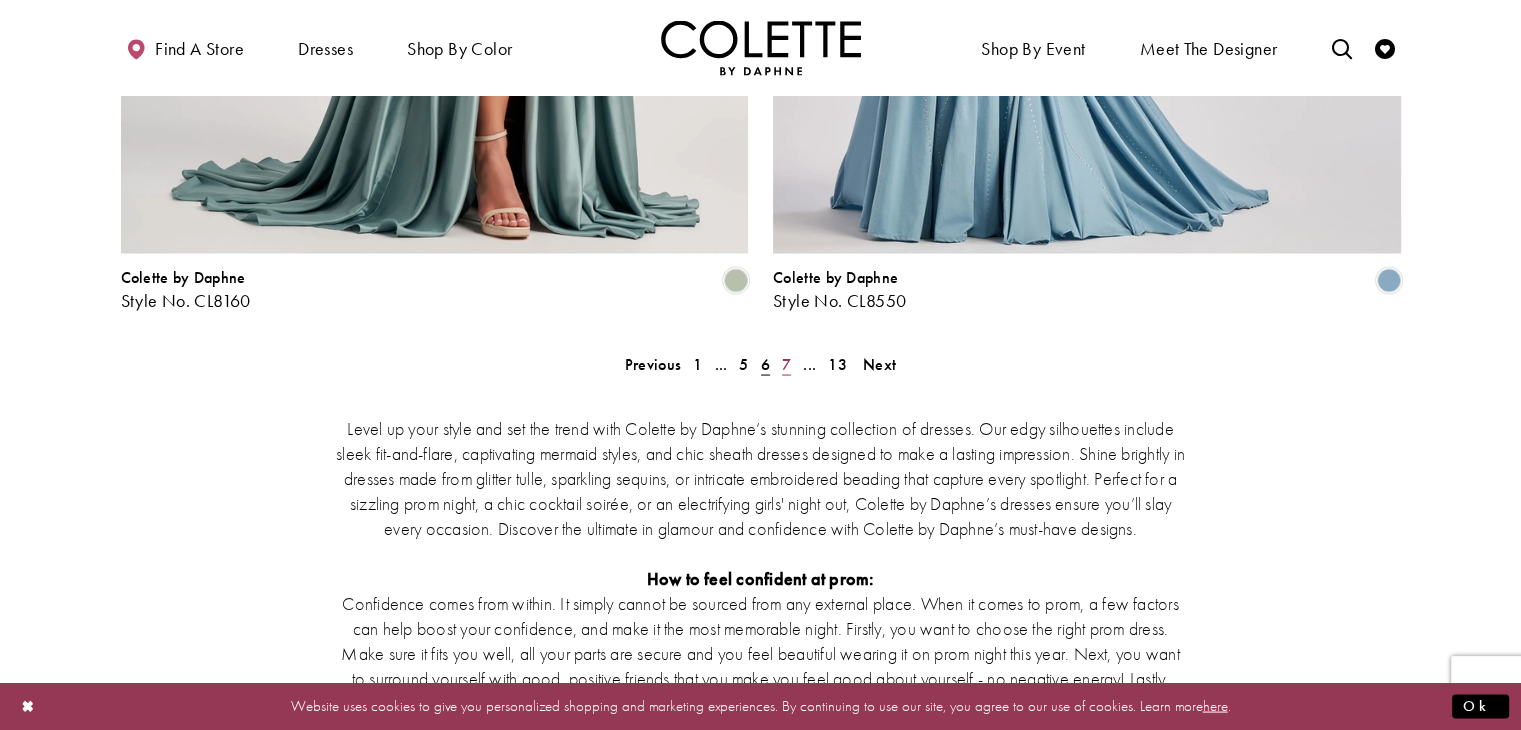 click on "7" at bounding box center (786, 363) 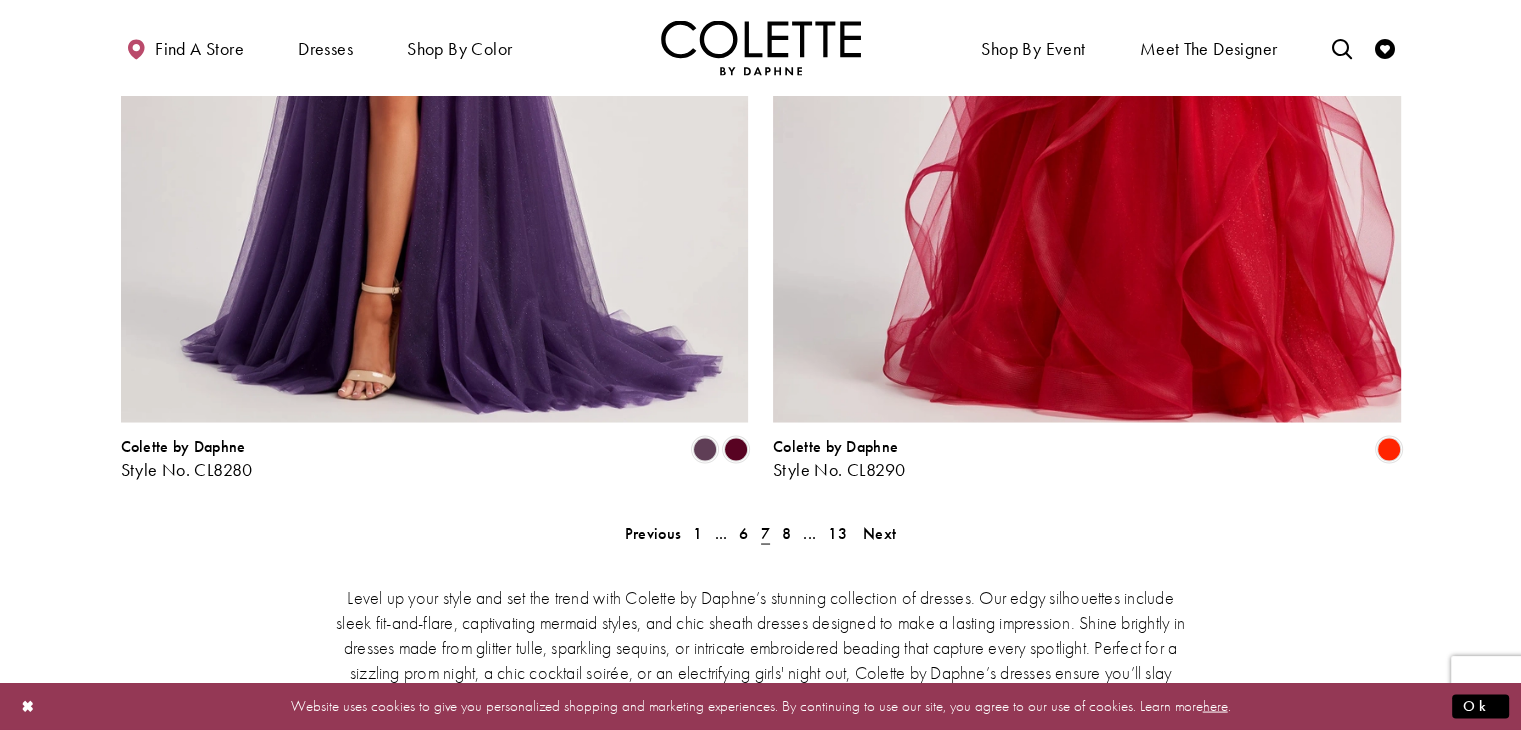 scroll, scrollTop: 3543, scrollLeft: 0, axis: vertical 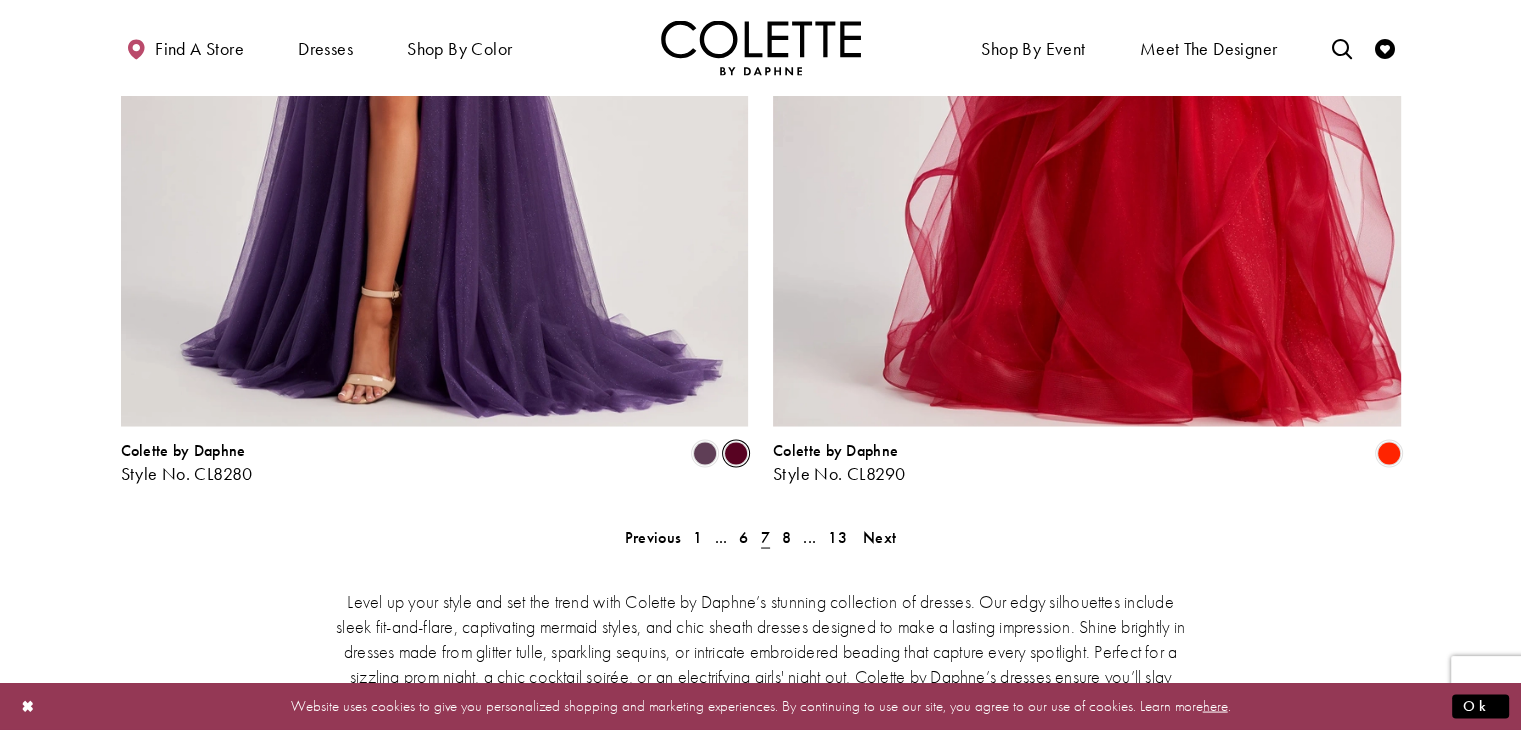 click at bounding box center [736, 453] 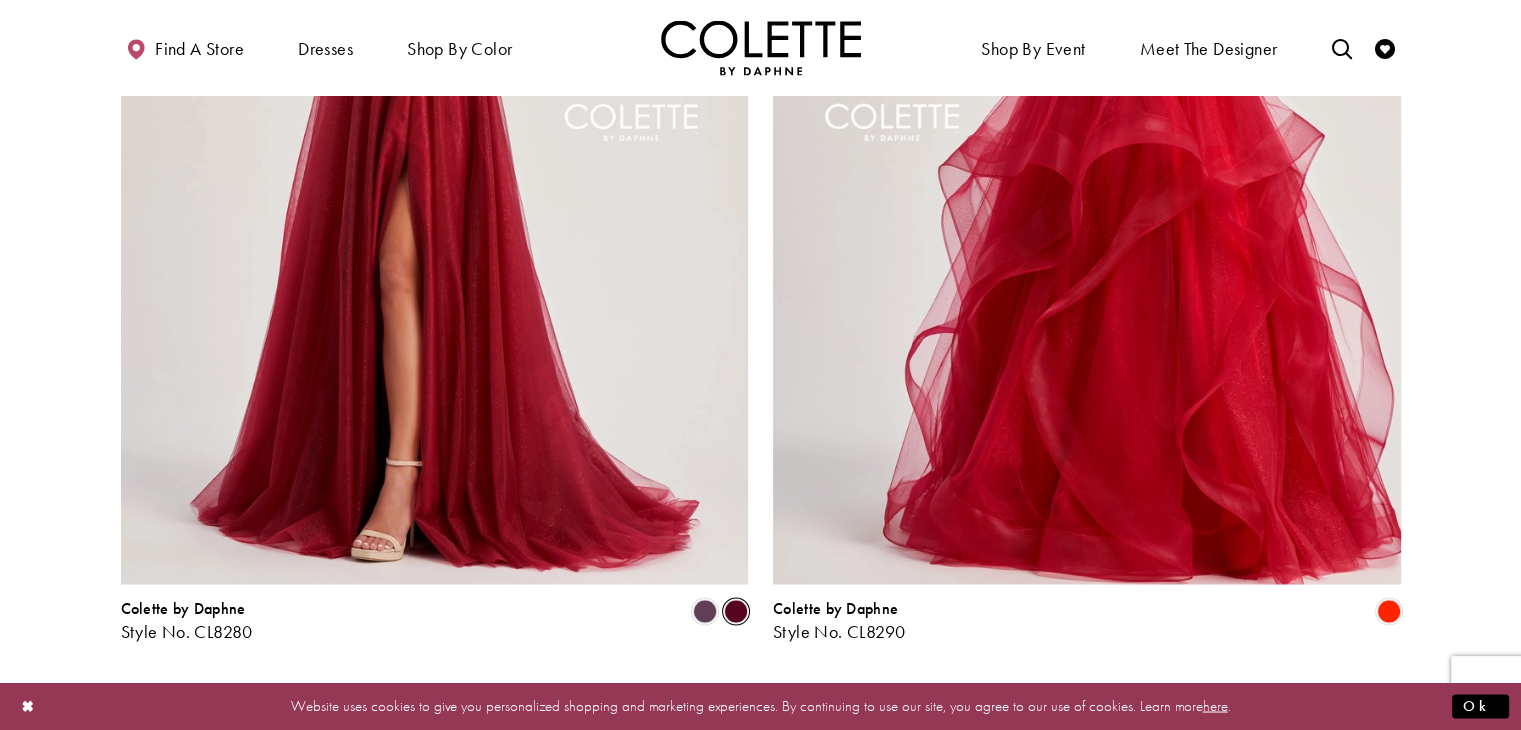 scroll, scrollTop: 3426, scrollLeft: 0, axis: vertical 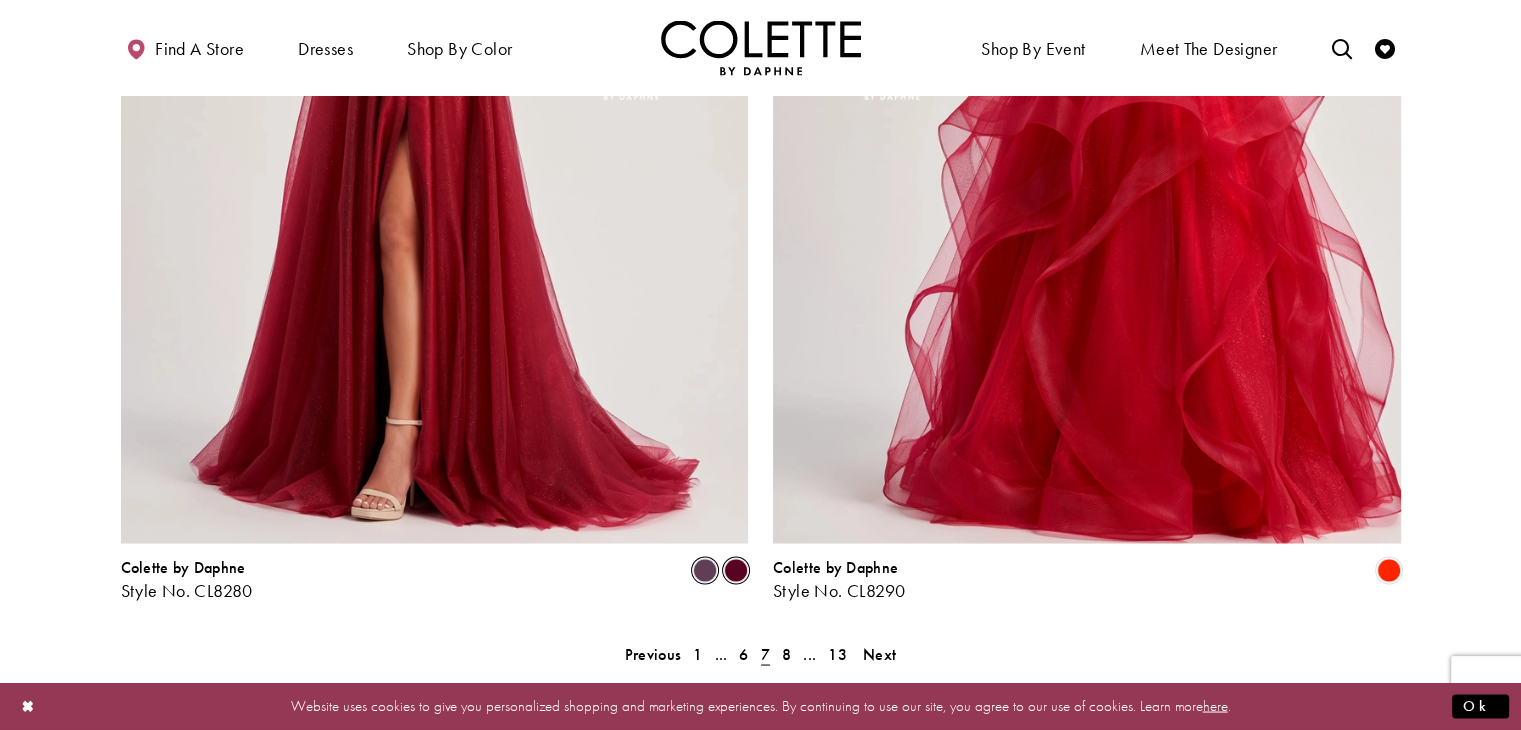click at bounding box center (705, 570) 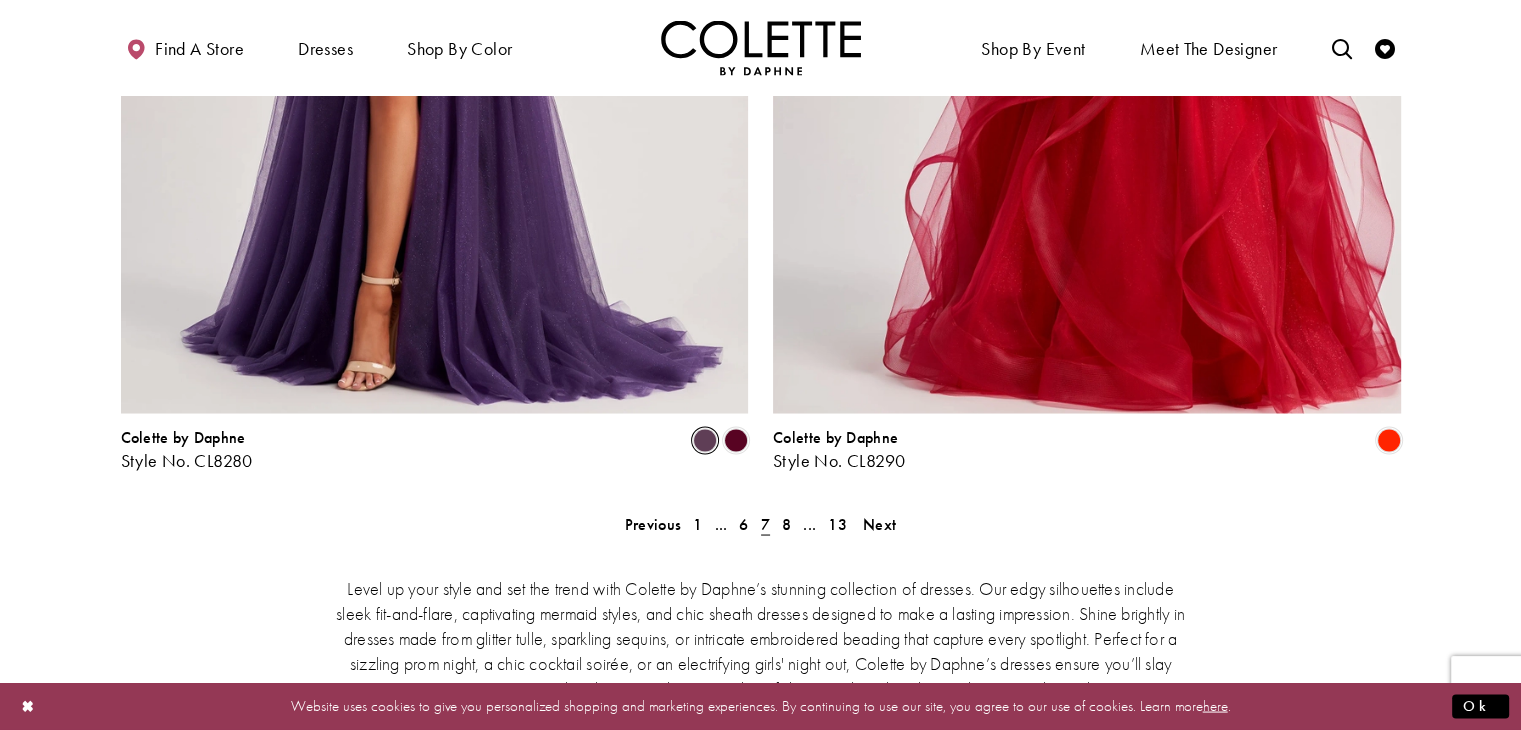 scroll, scrollTop: 3557, scrollLeft: 0, axis: vertical 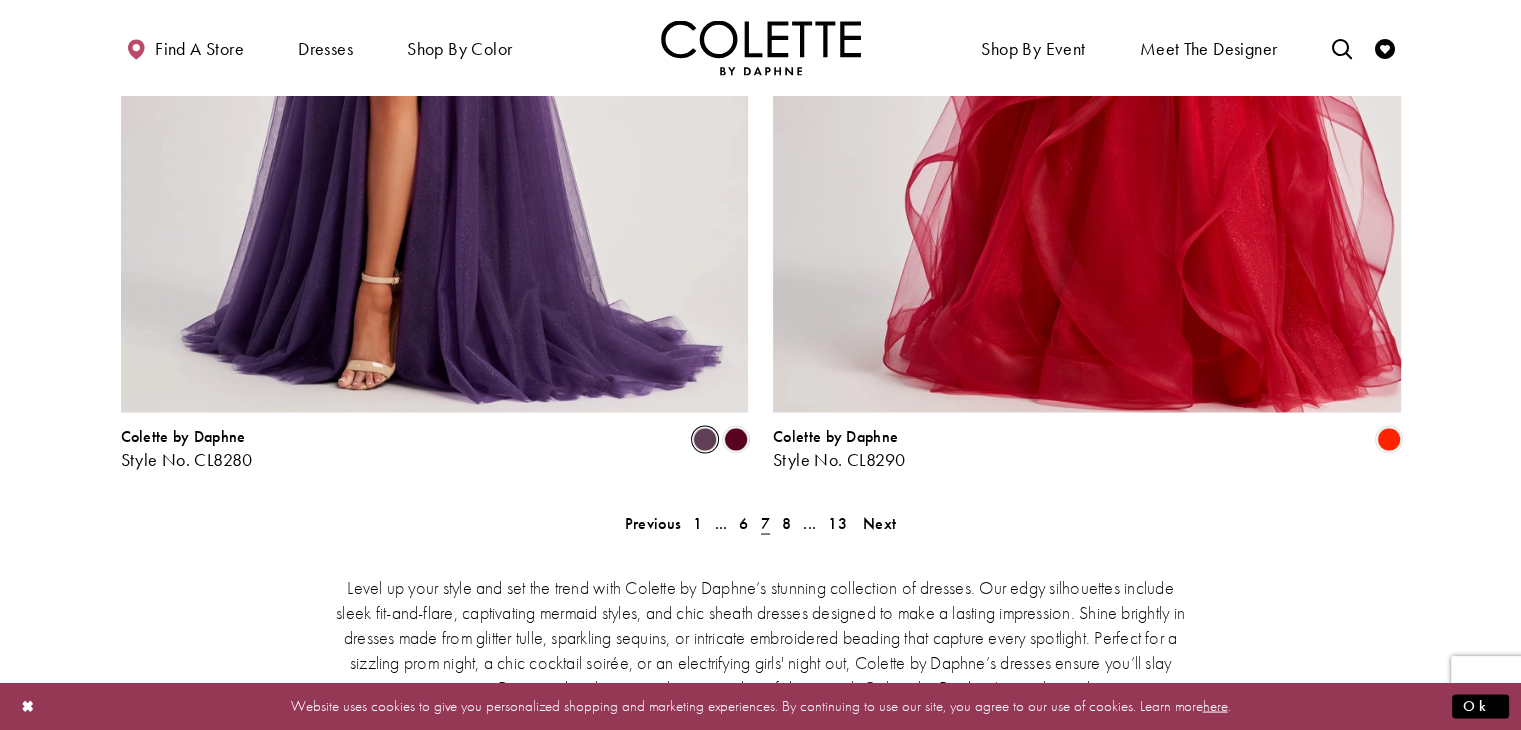 click on "Level up your style and set the trend with Colette by Daphne’s stunning collection of dresses. Our edgy silhouettes include sleek fit-and-flare, captivating mermaid styles, and chic sheath dresses designed to make a lasting impression. Shine brightly in dresses made from glitter tulle, sparkling sequins, or intricate embroidered beading that capture every spotlight. Perfect for a sizzling prom night, a chic cocktail soirée, or an electrifying girls' night out, Colette by Daphne’s dresses ensure you’ll slay every occasion. Discover the ultimate in glamour and confidence with Colette by Daphne’s must-have designs.   How to feel confident at prom:
What is the top prom styles for 2025?" at bounding box center (761, 822) 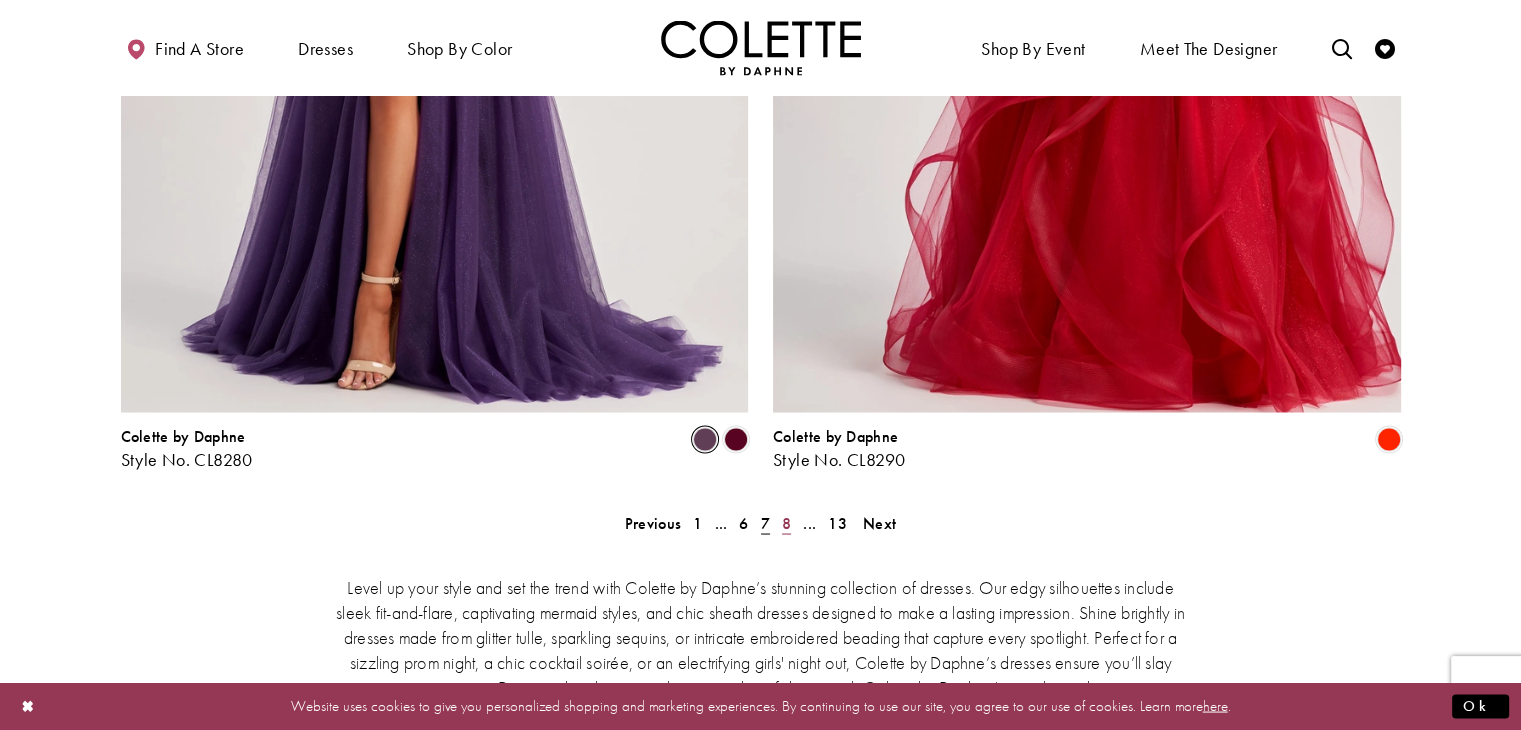 click on "8" at bounding box center (786, 522) 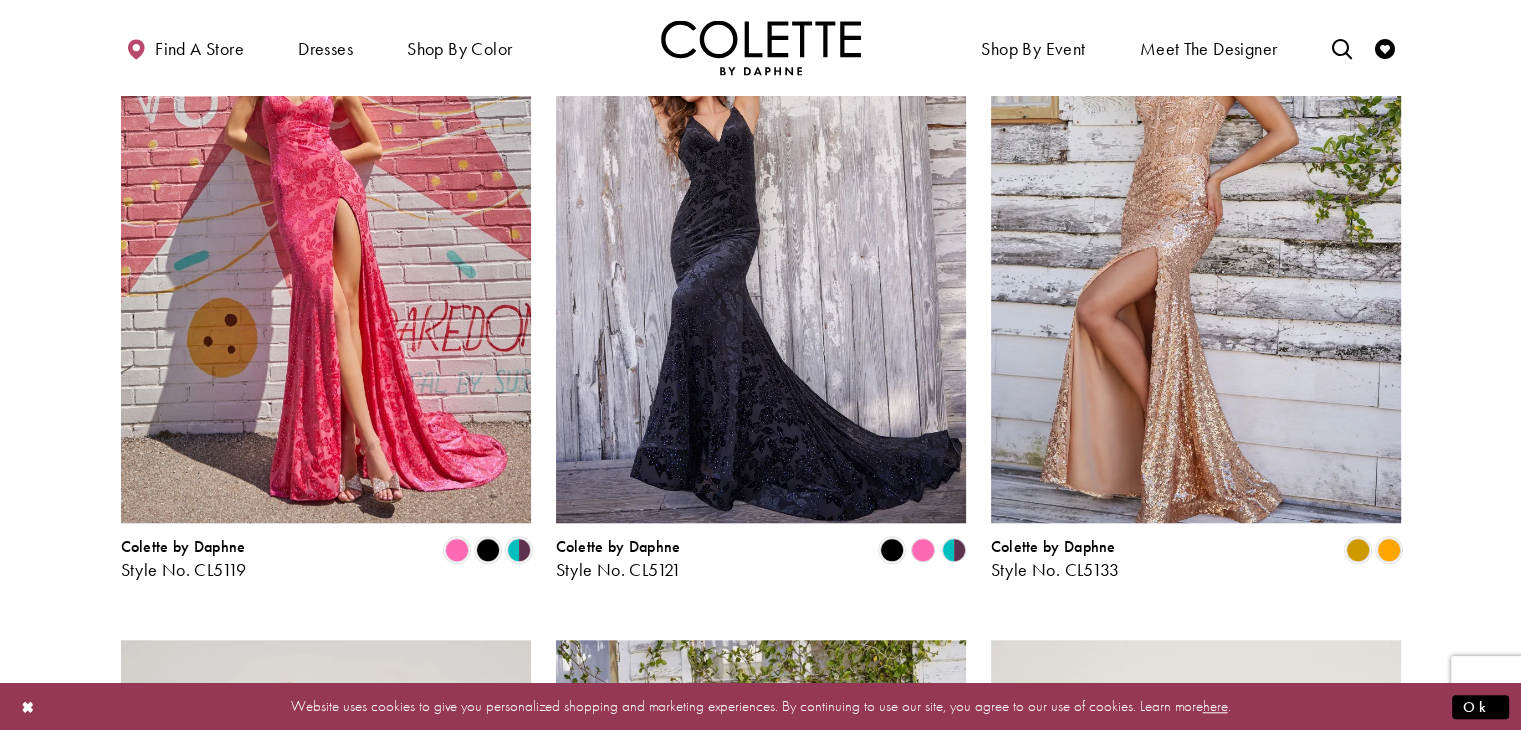 scroll, scrollTop: 1704, scrollLeft: 0, axis: vertical 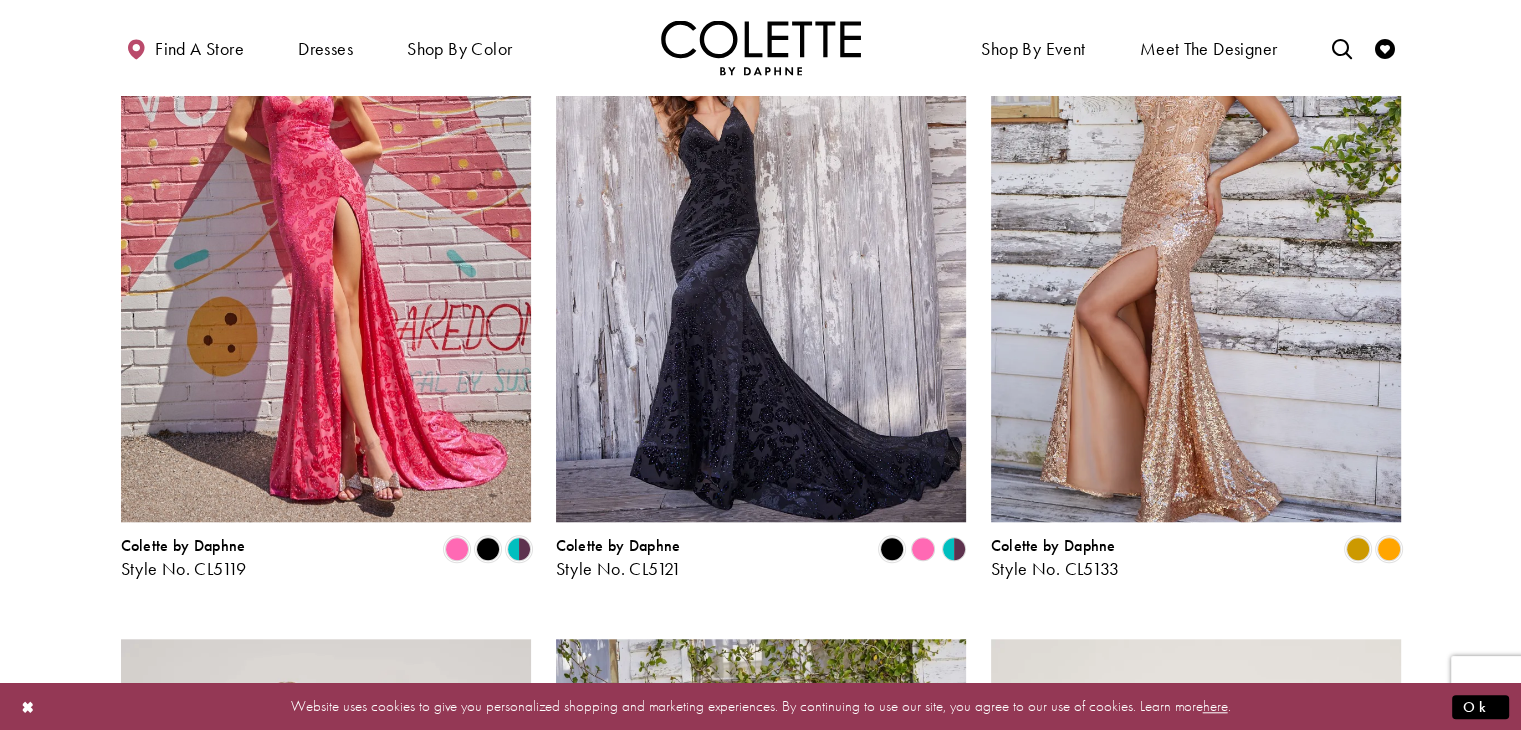click 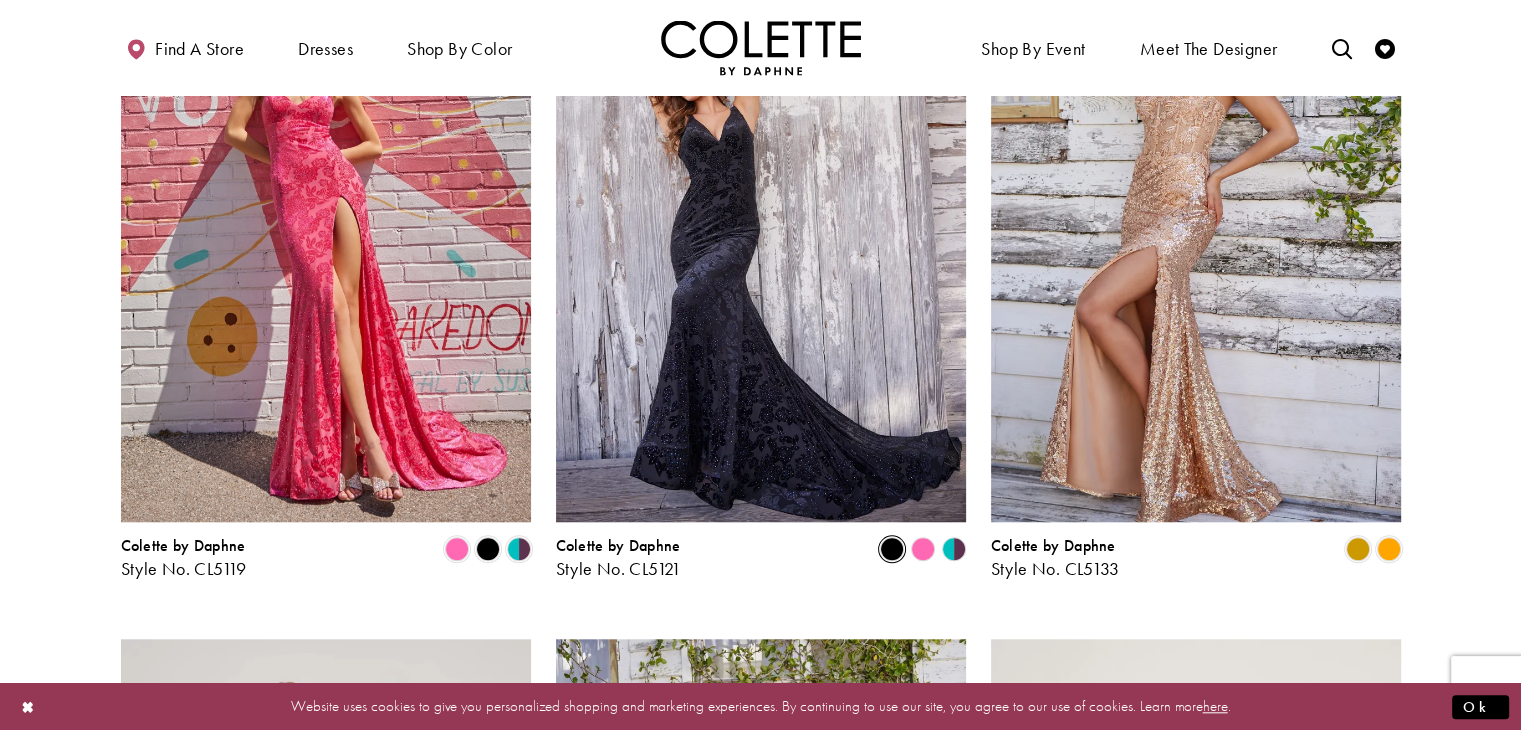 click at bounding box center (892, 549) 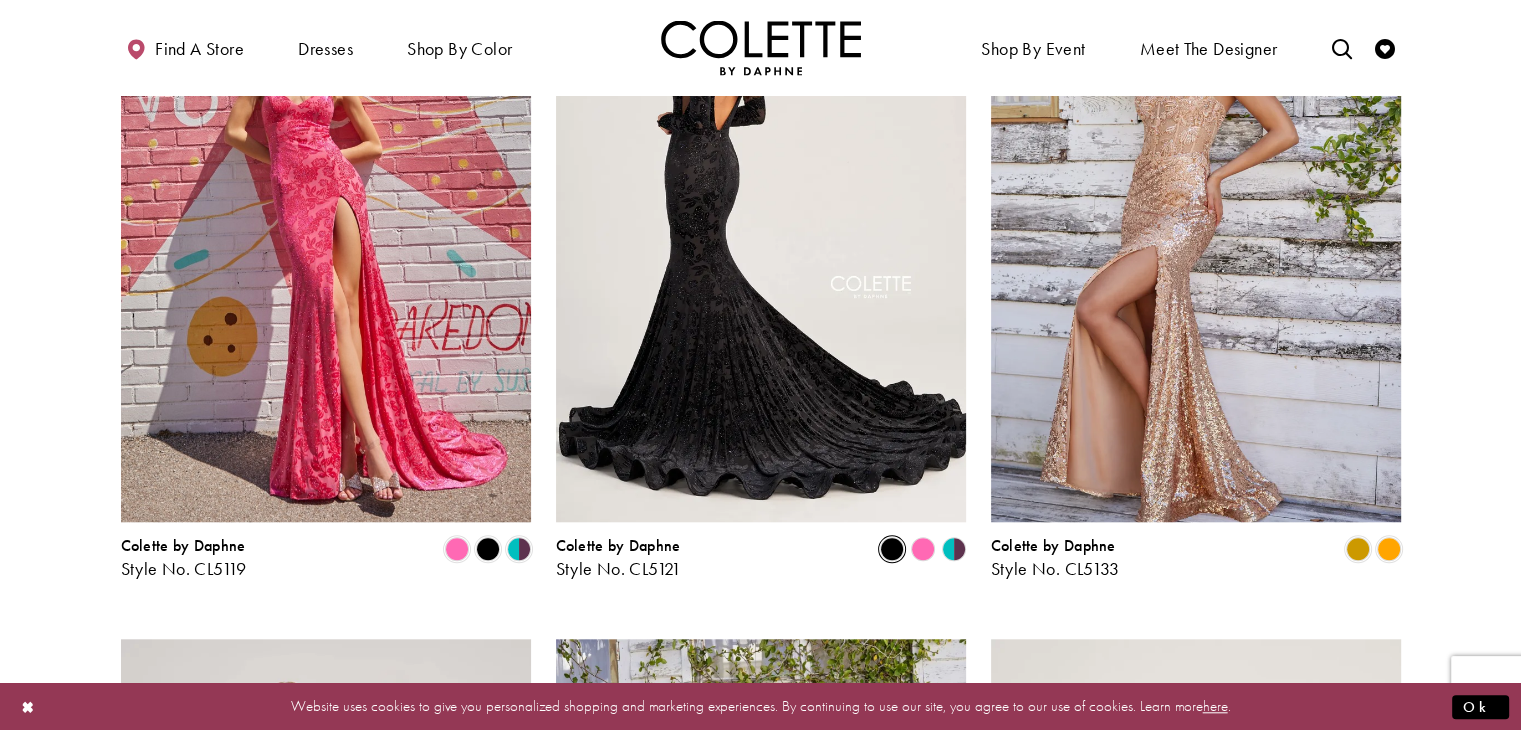 click at bounding box center [761, 224] 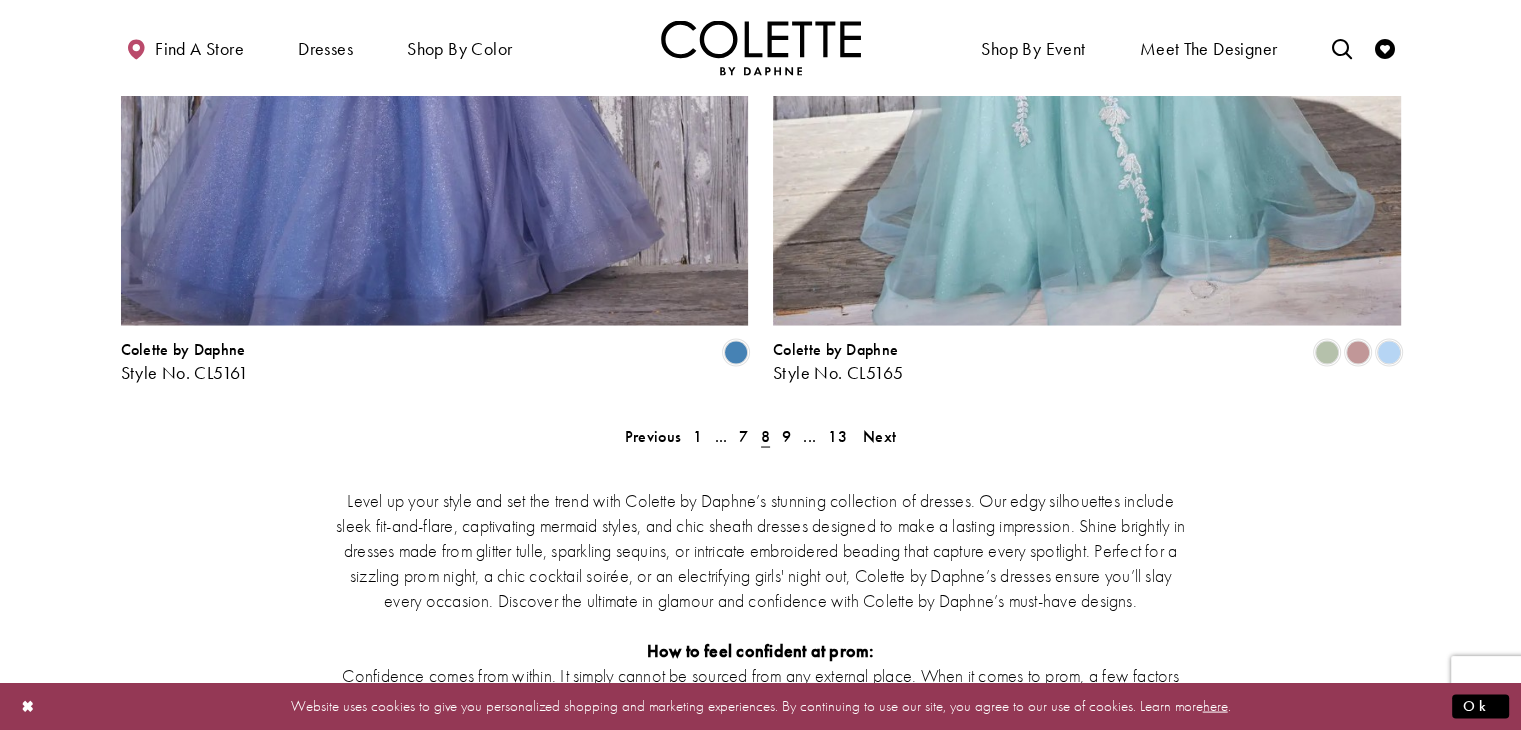 scroll, scrollTop: 3649, scrollLeft: 0, axis: vertical 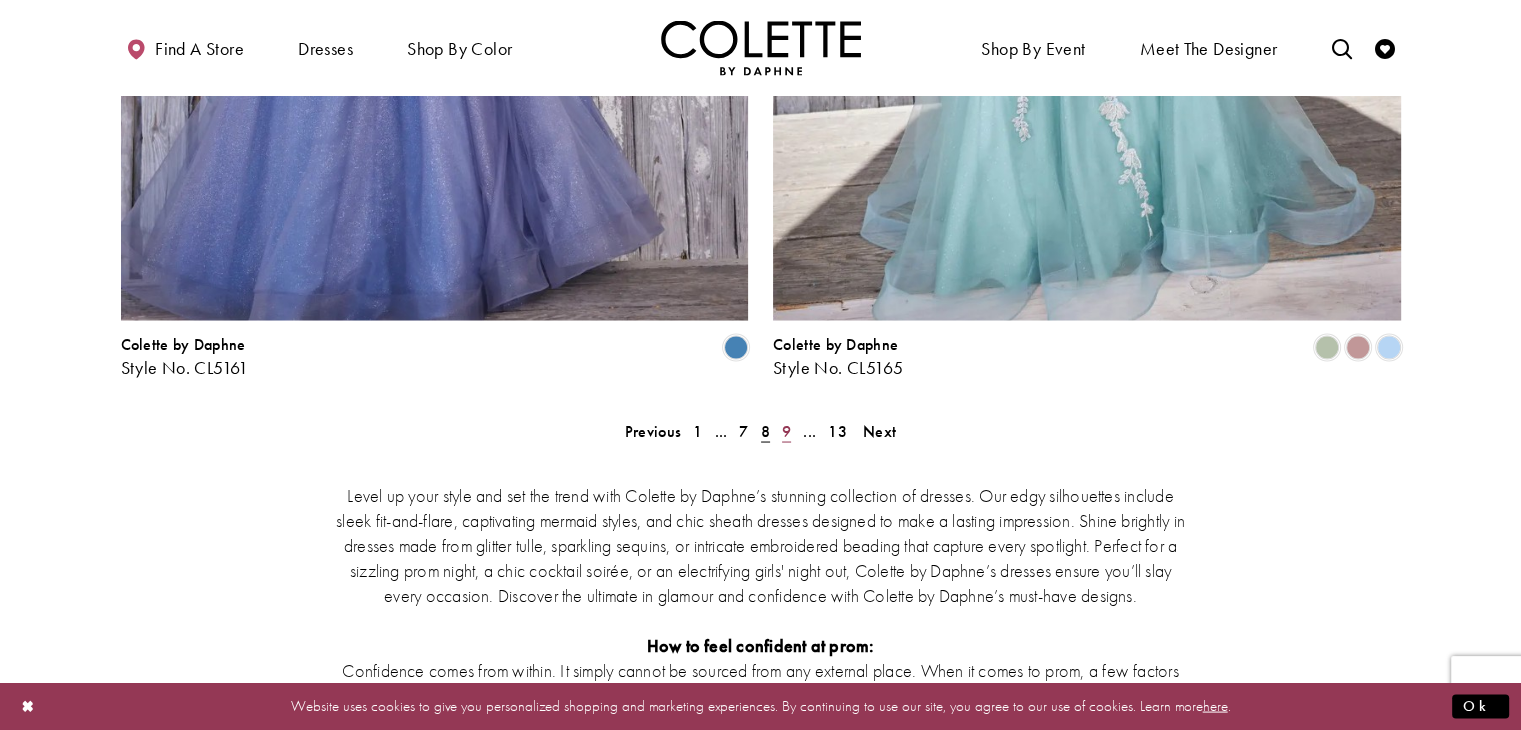 click on "9" at bounding box center (786, 430) 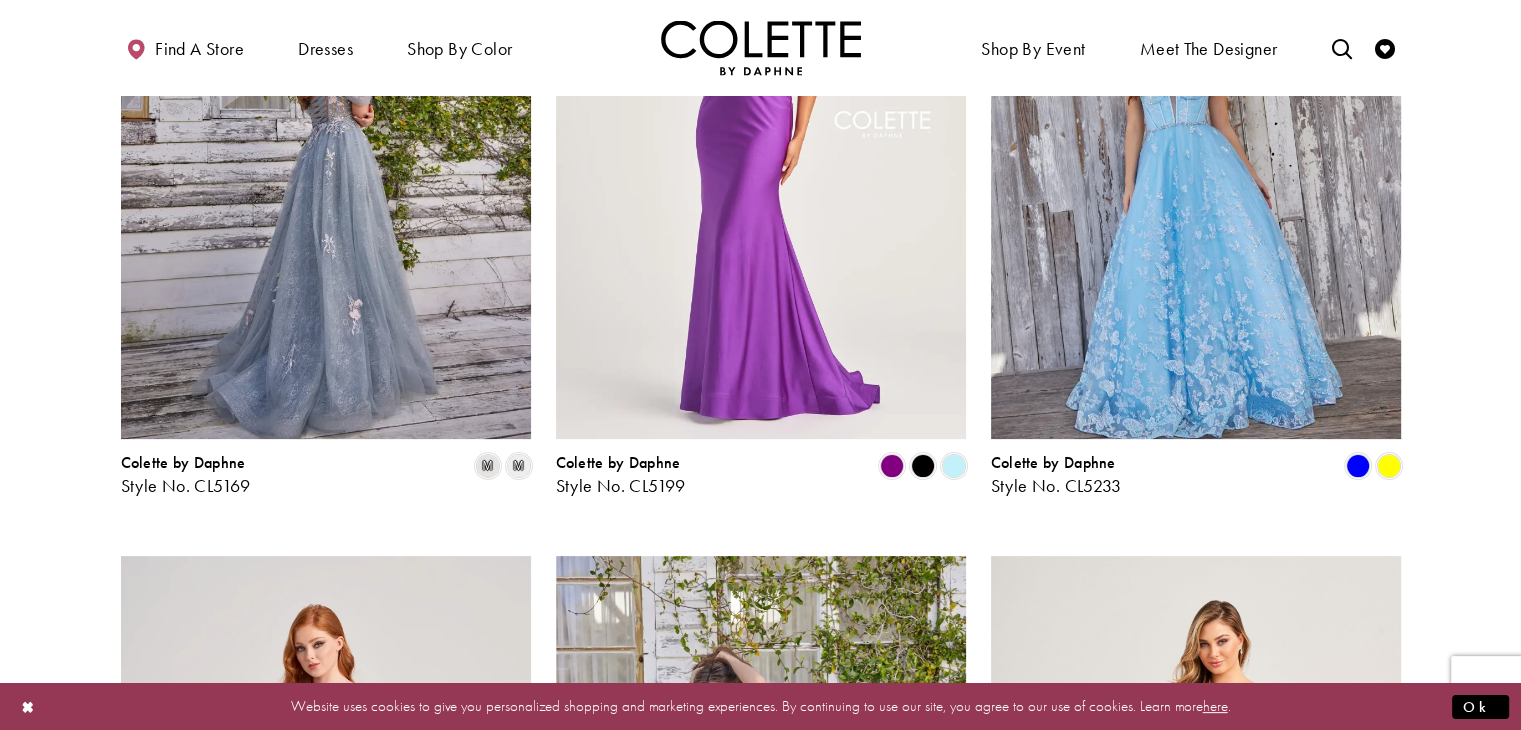 scroll, scrollTop: 367, scrollLeft: 0, axis: vertical 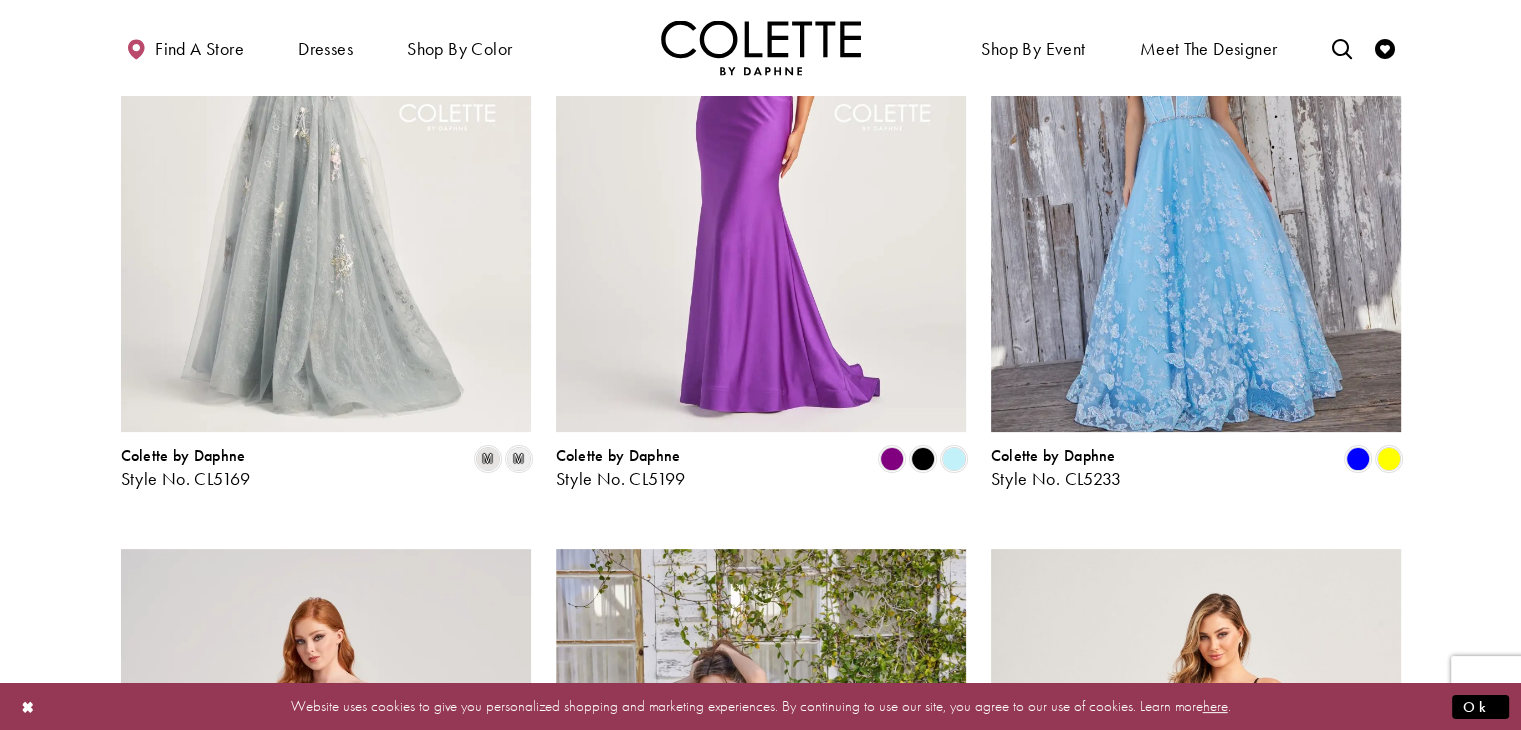 click at bounding box center (326, 134) 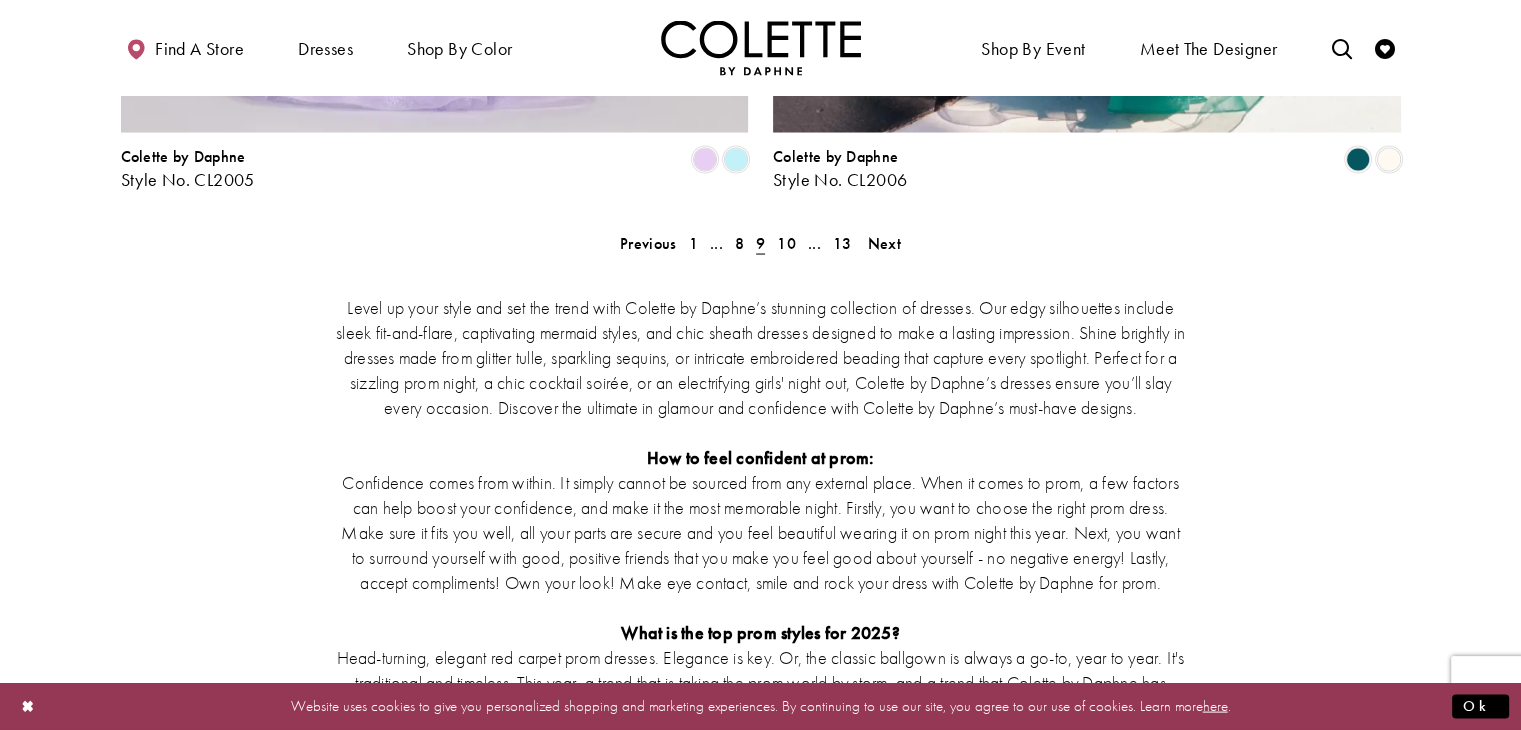 scroll, scrollTop: 3825, scrollLeft: 0, axis: vertical 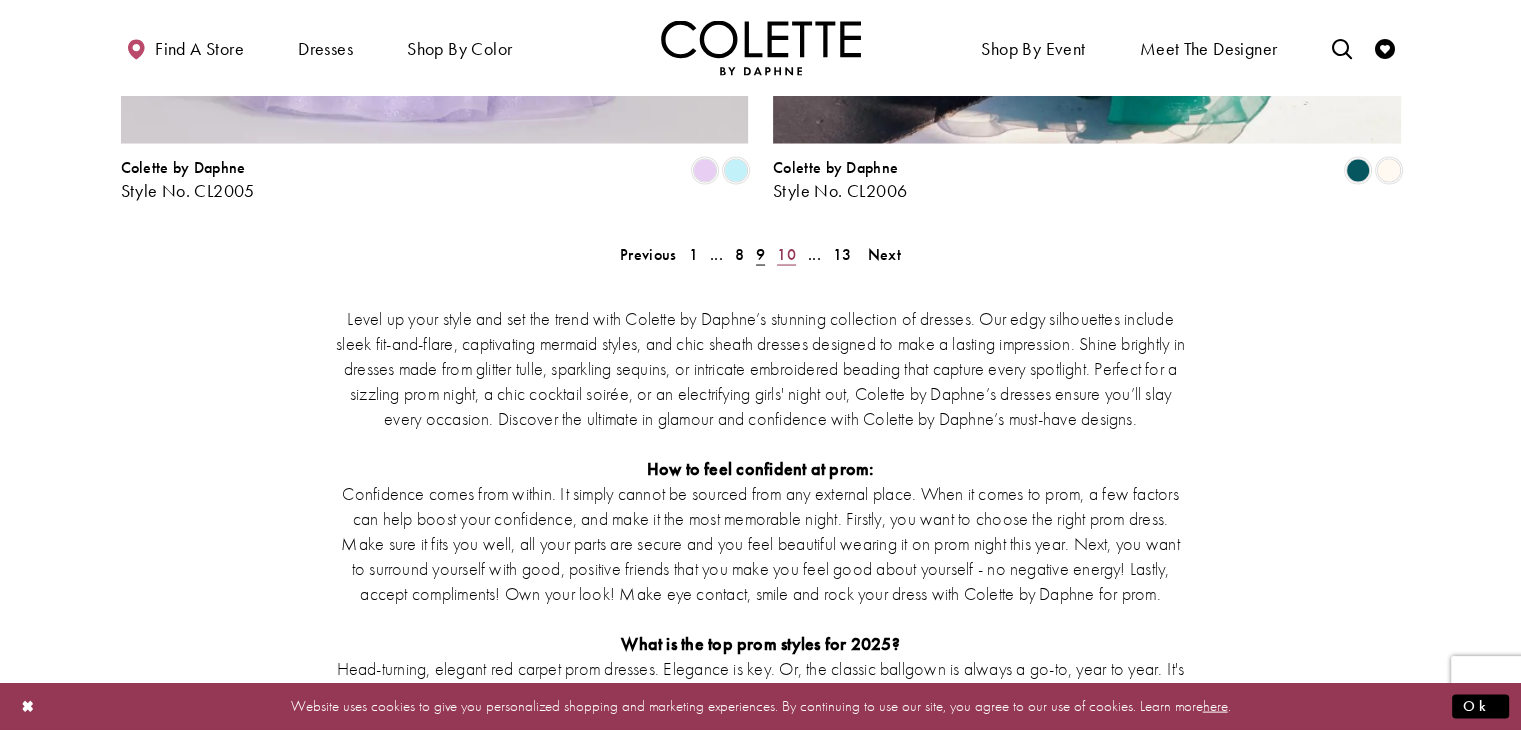 click on "10" at bounding box center (786, 254) 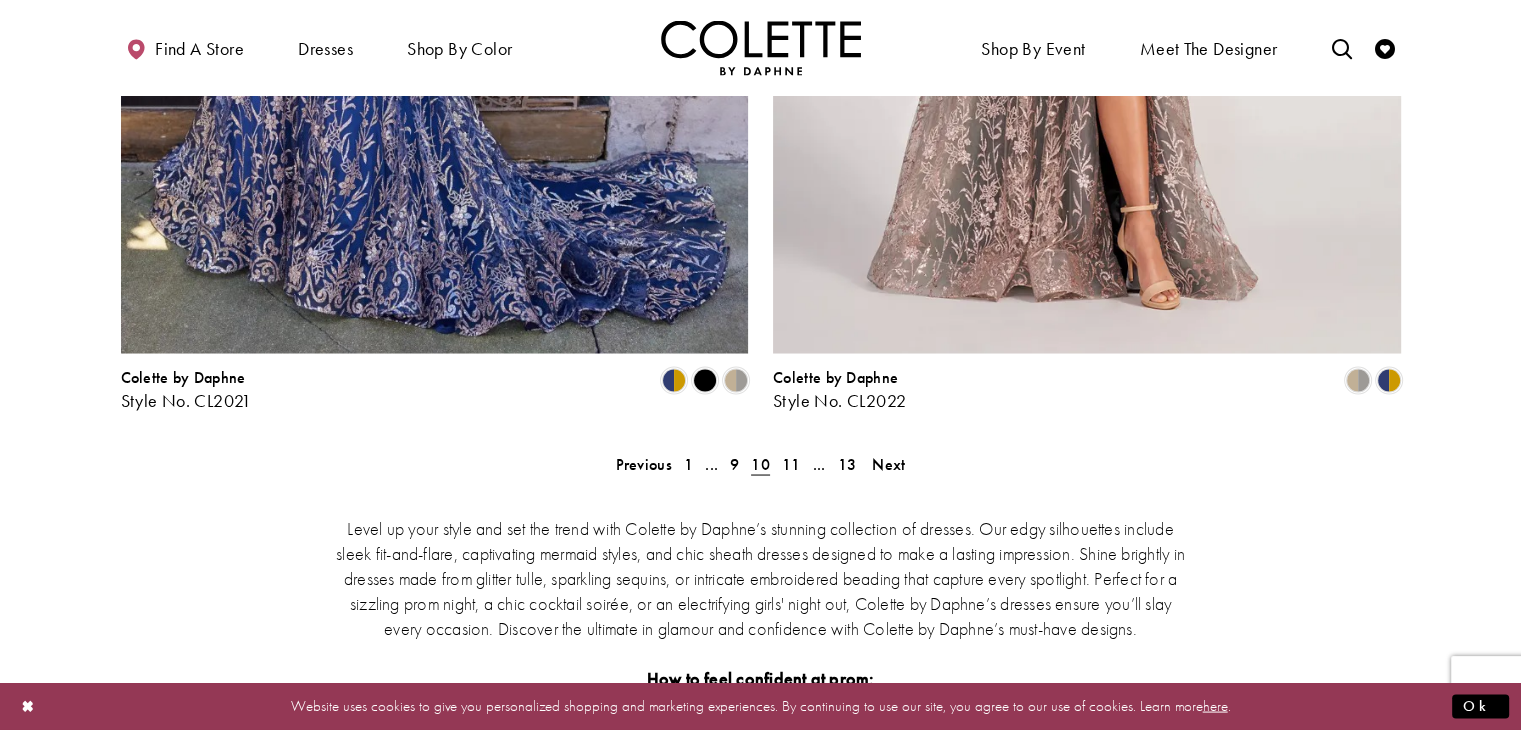scroll, scrollTop: 3617, scrollLeft: 0, axis: vertical 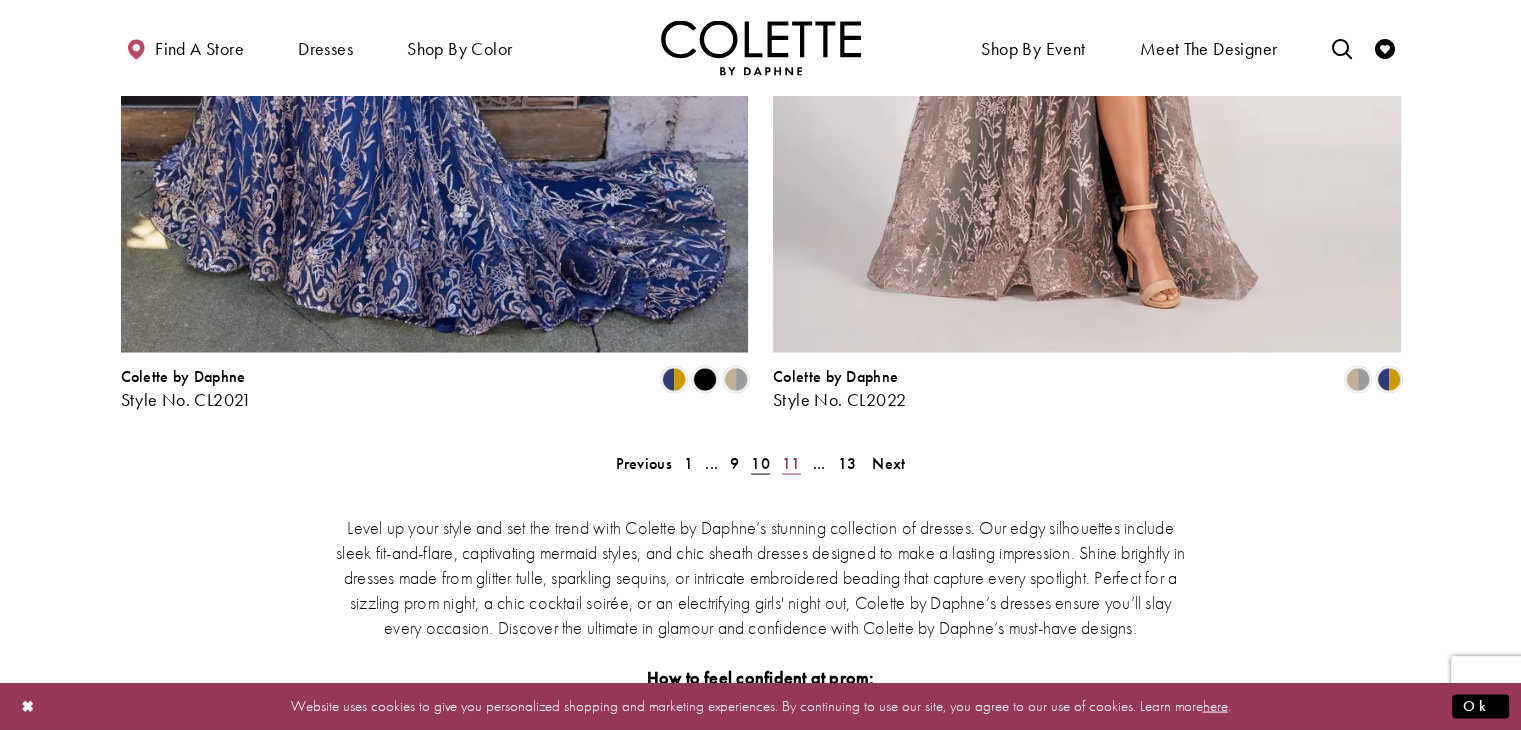 click on "11" at bounding box center [791, 462] 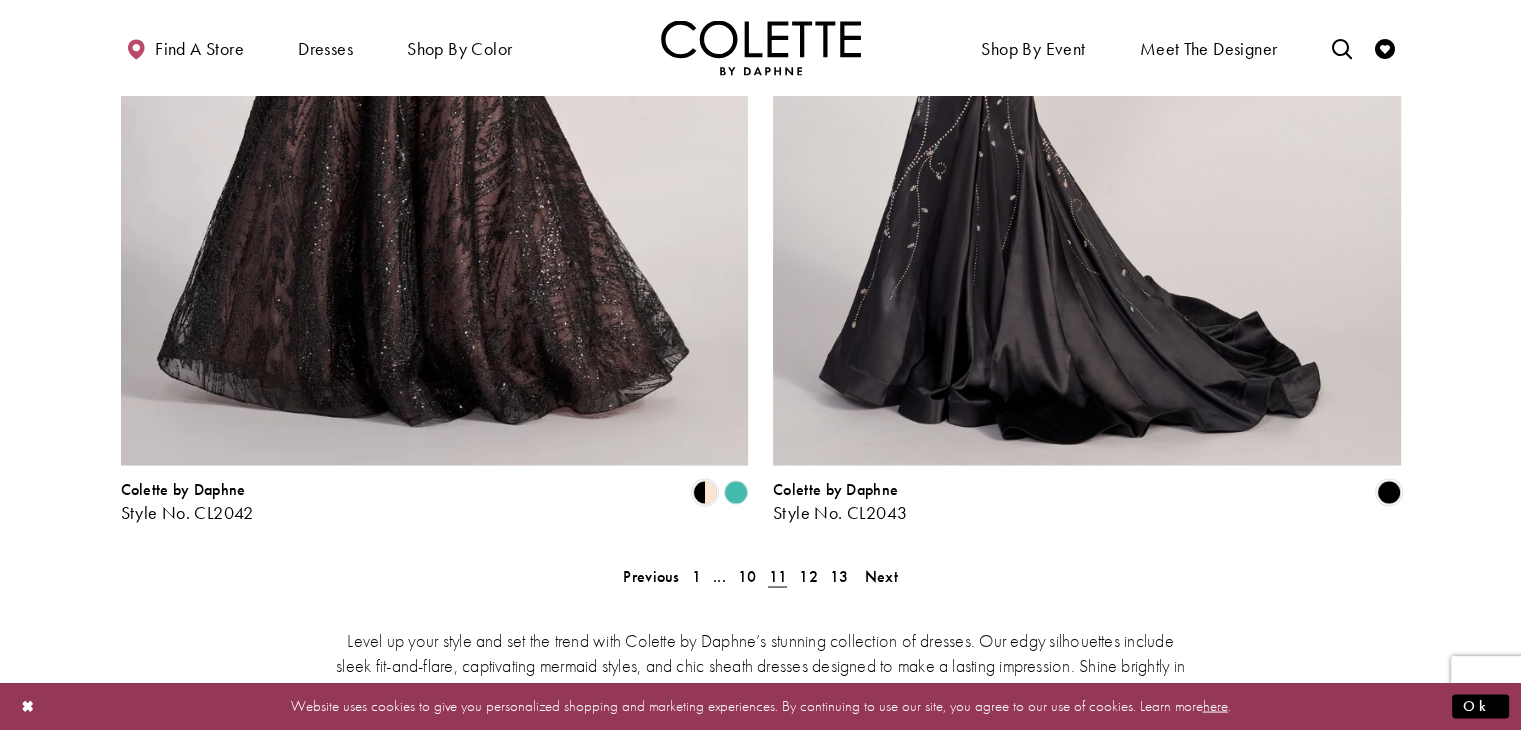 scroll, scrollTop: 3508, scrollLeft: 0, axis: vertical 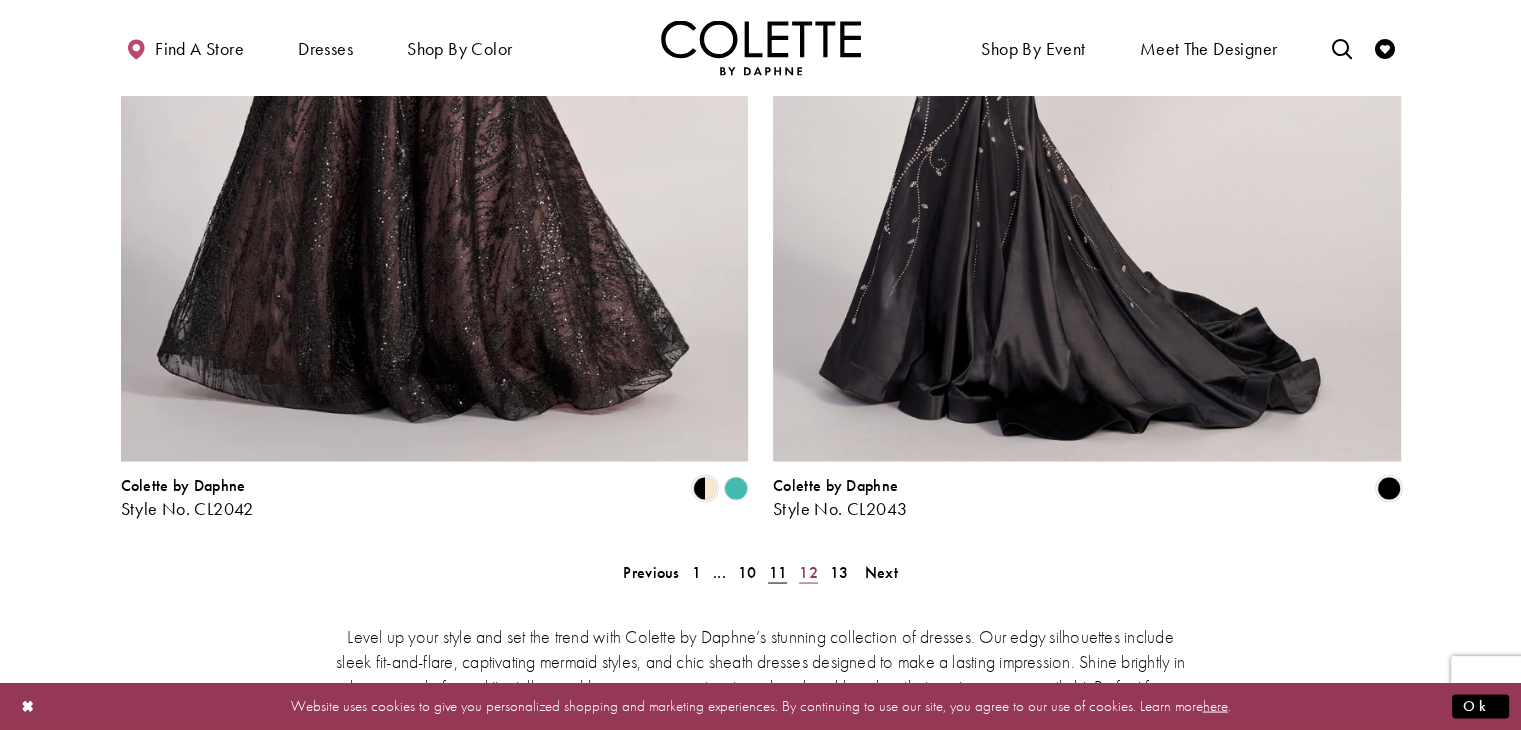 click on "12" at bounding box center [808, 571] 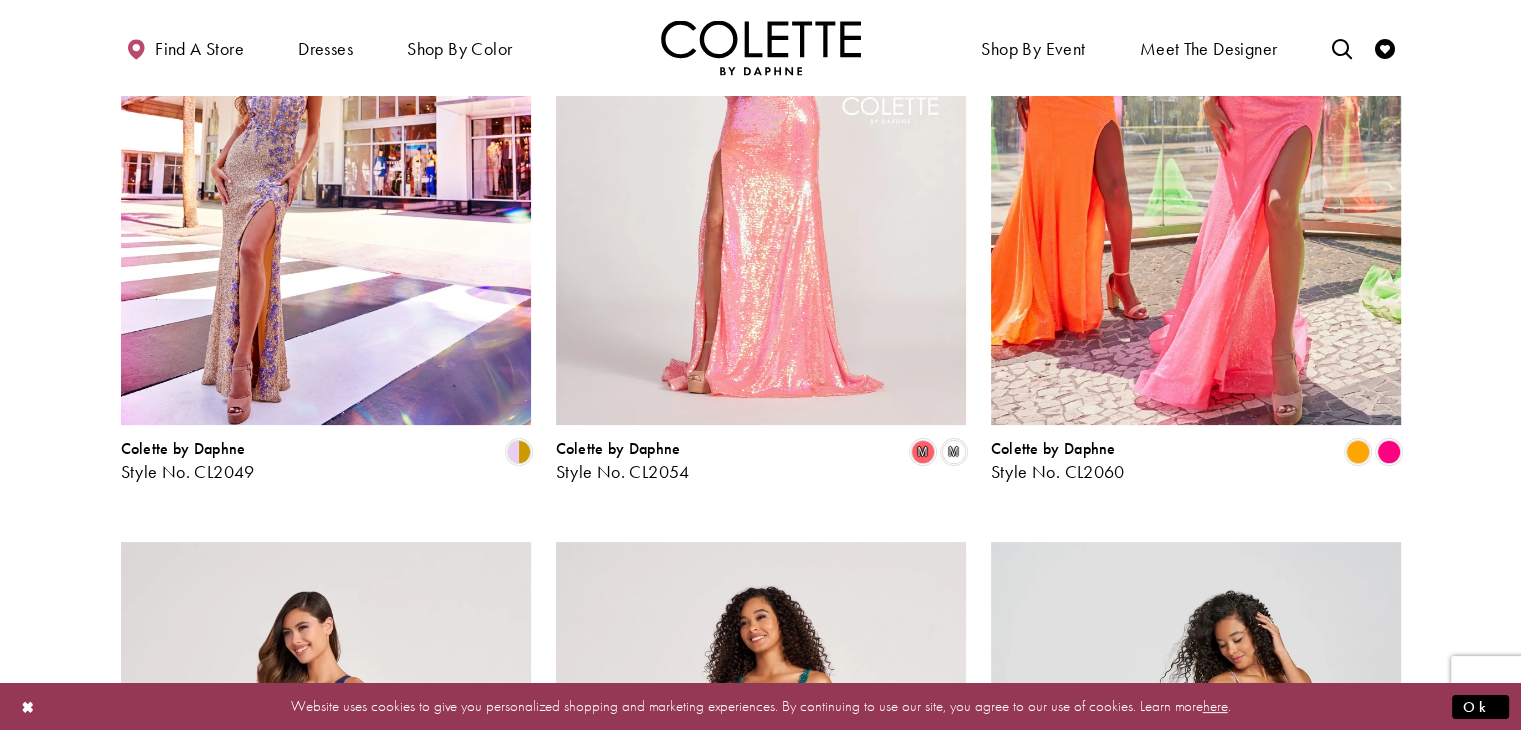 scroll, scrollTop: 375, scrollLeft: 0, axis: vertical 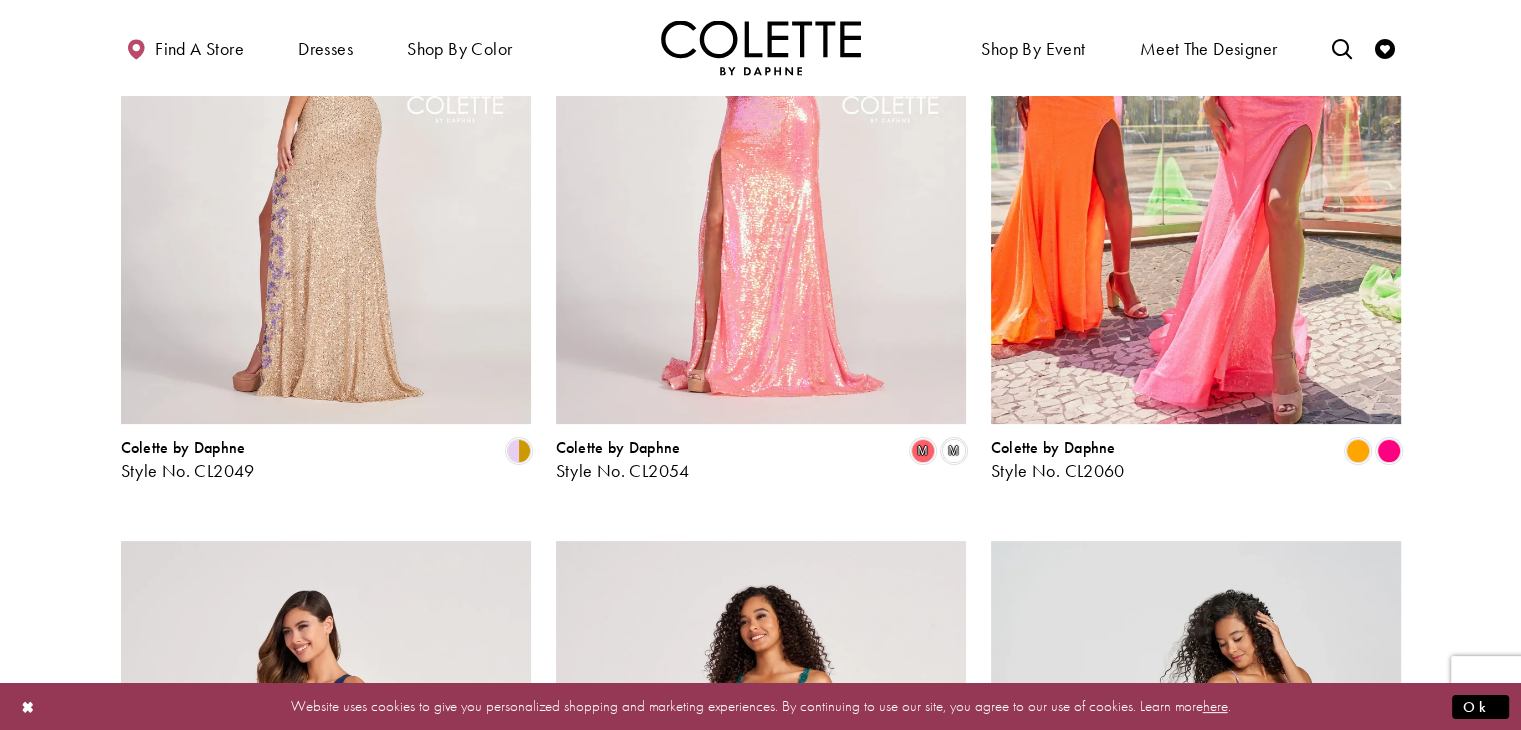 click at bounding box center [326, 126] 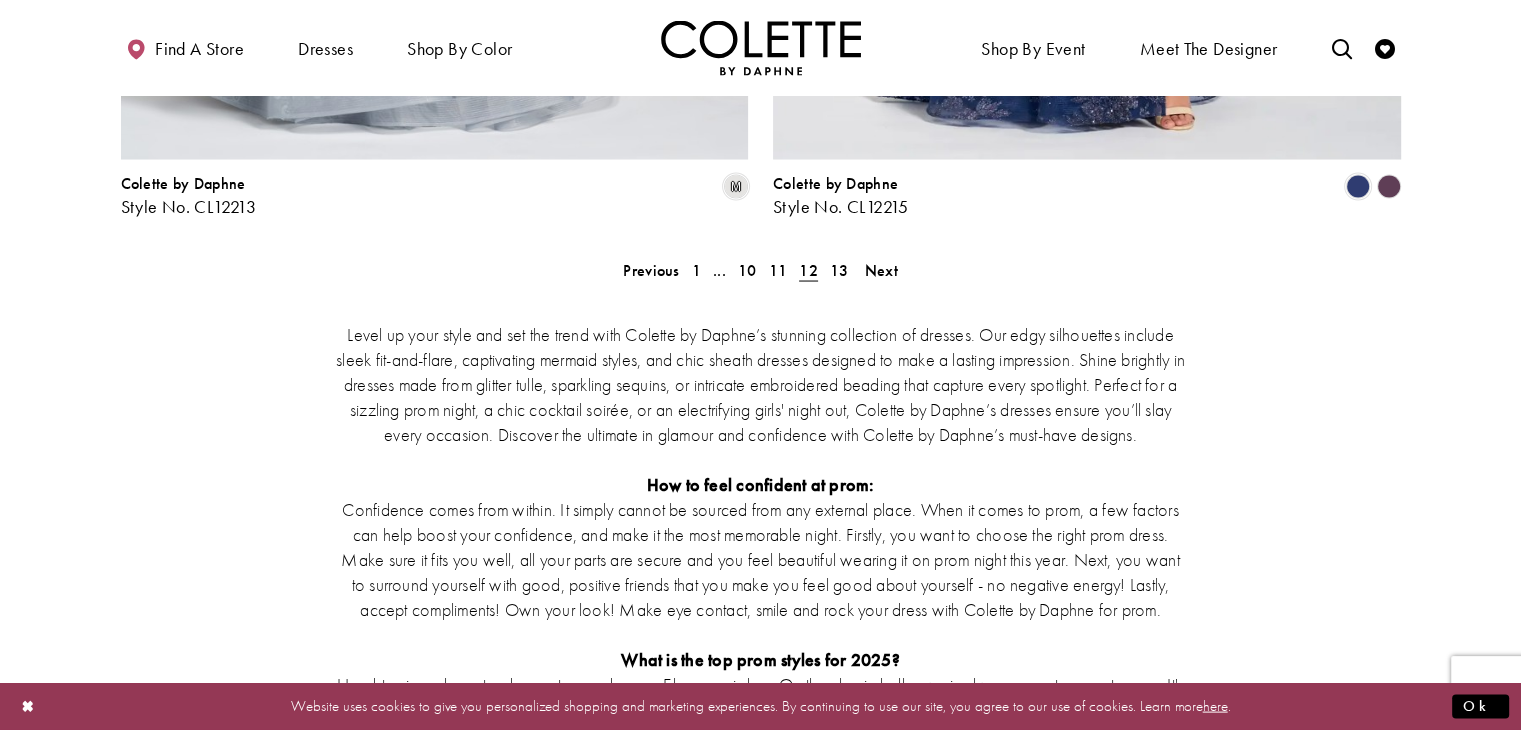 scroll, scrollTop: 3899, scrollLeft: 0, axis: vertical 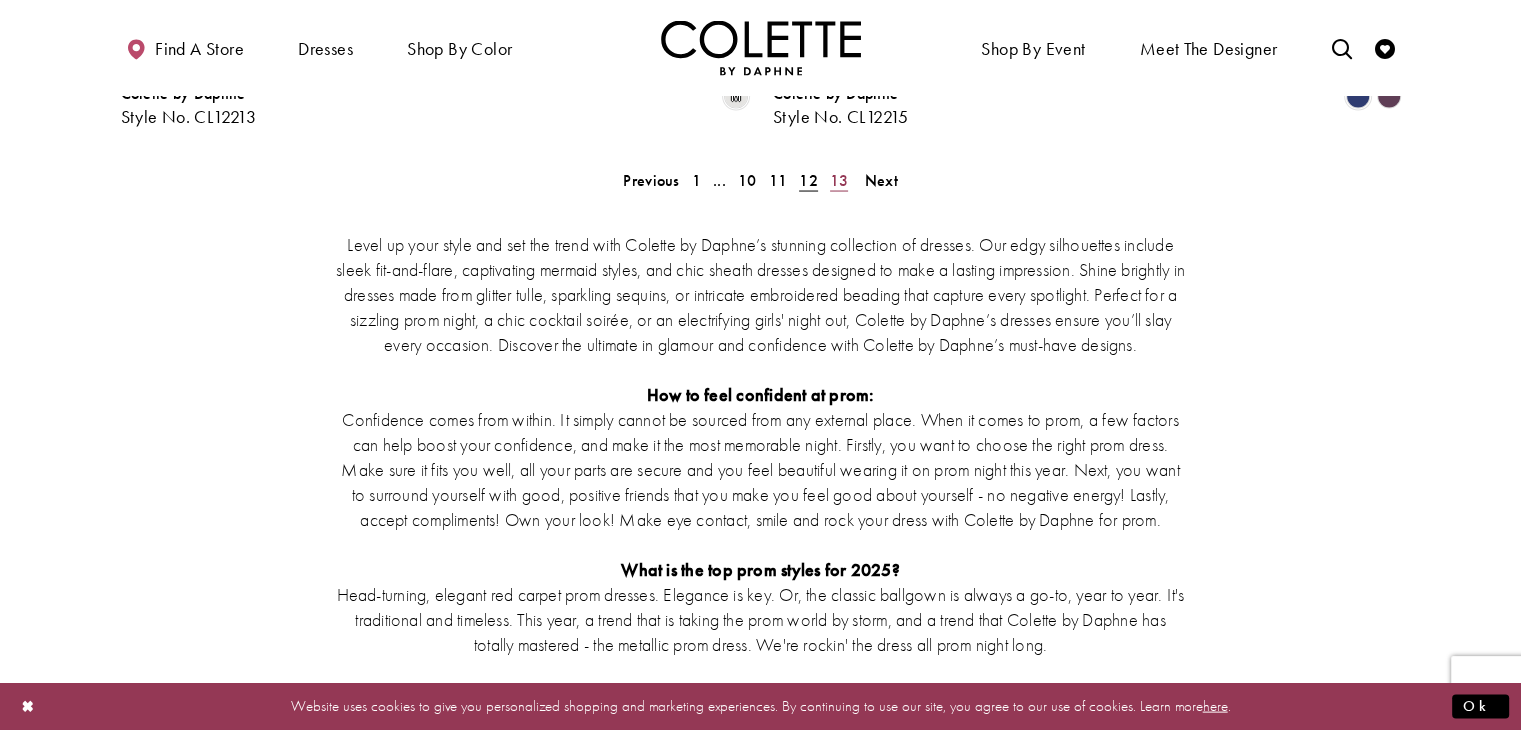 click on "13" at bounding box center [839, 180] 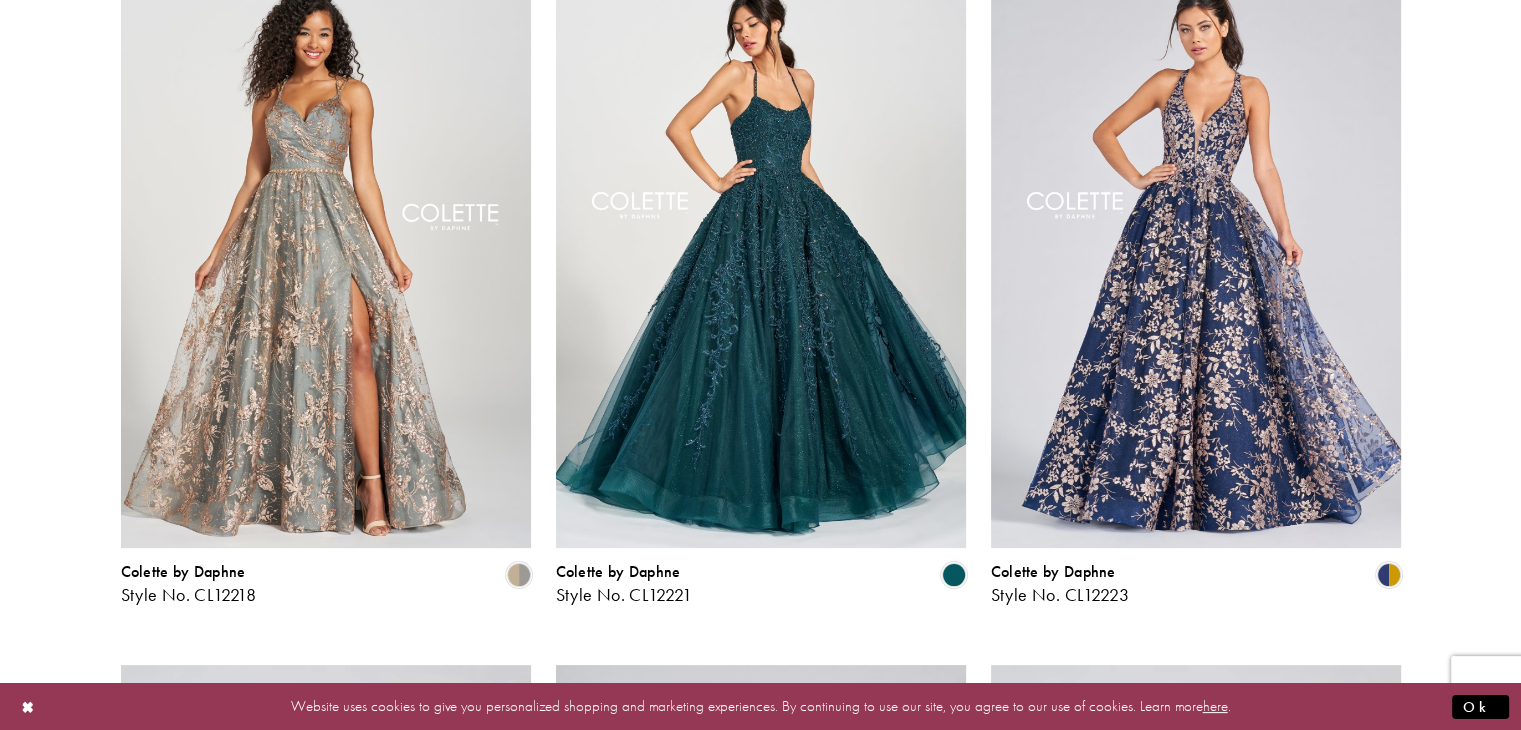 scroll, scrollTop: 0, scrollLeft: 0, axis: both 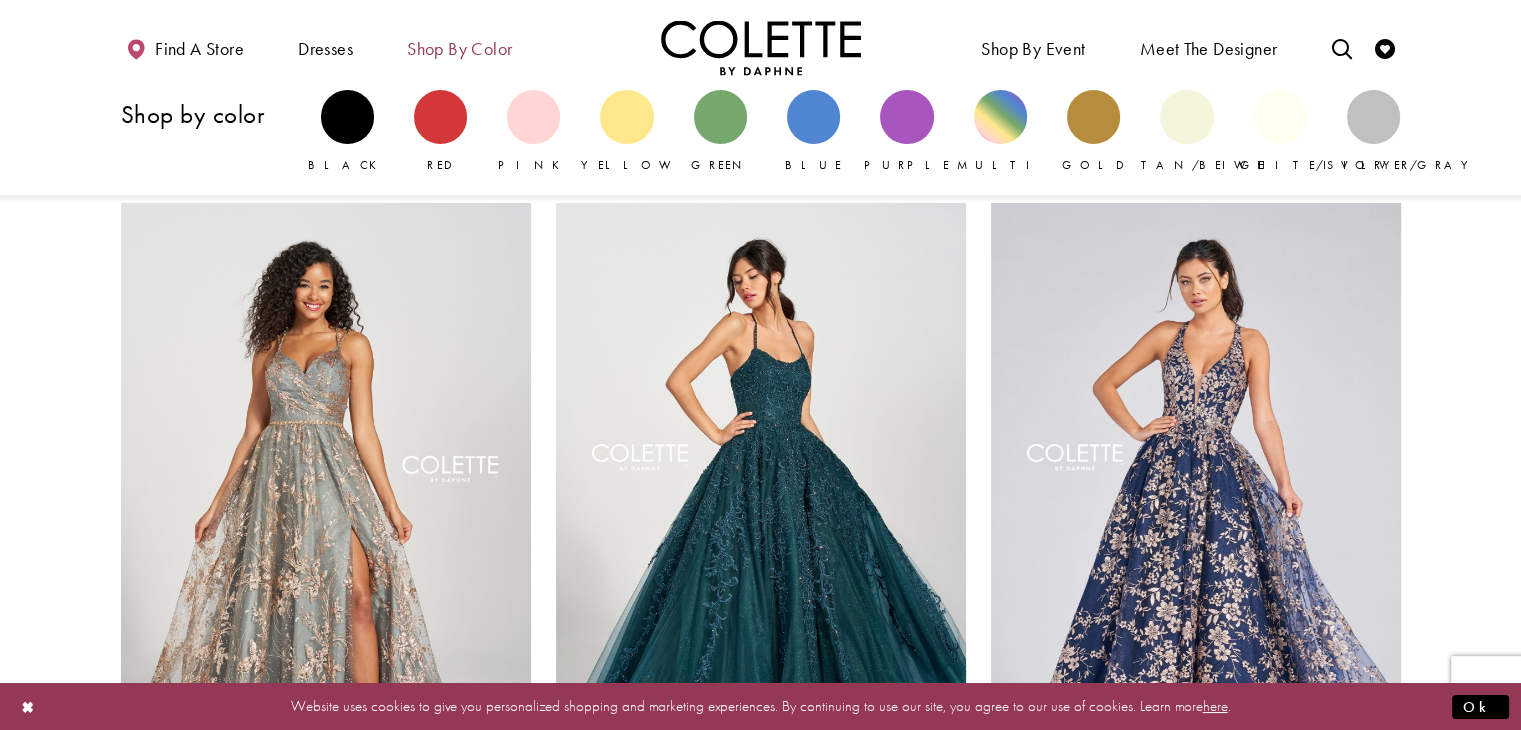 click on "Shop by color" at bounding box center (459, 47) 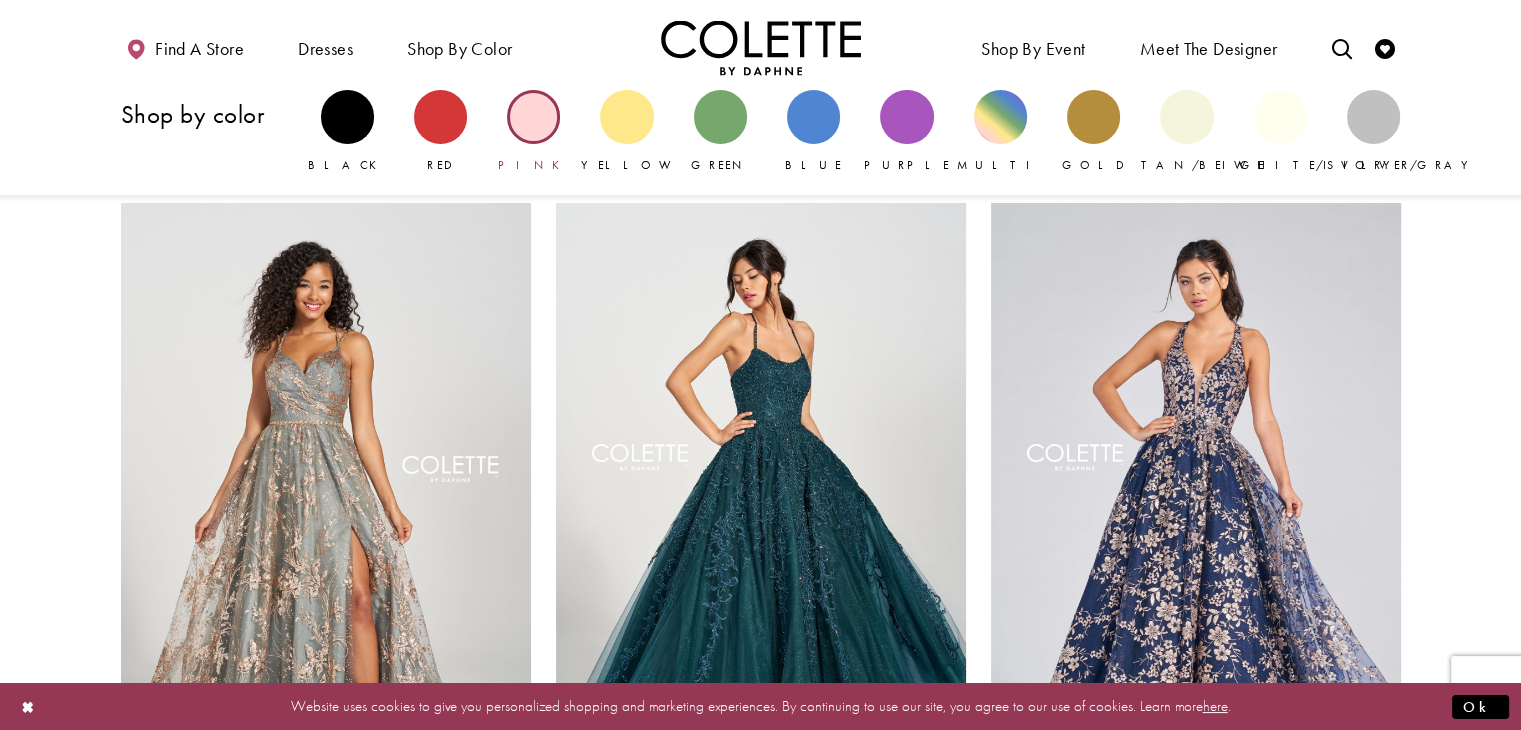 click at bounding box center (533, 116) 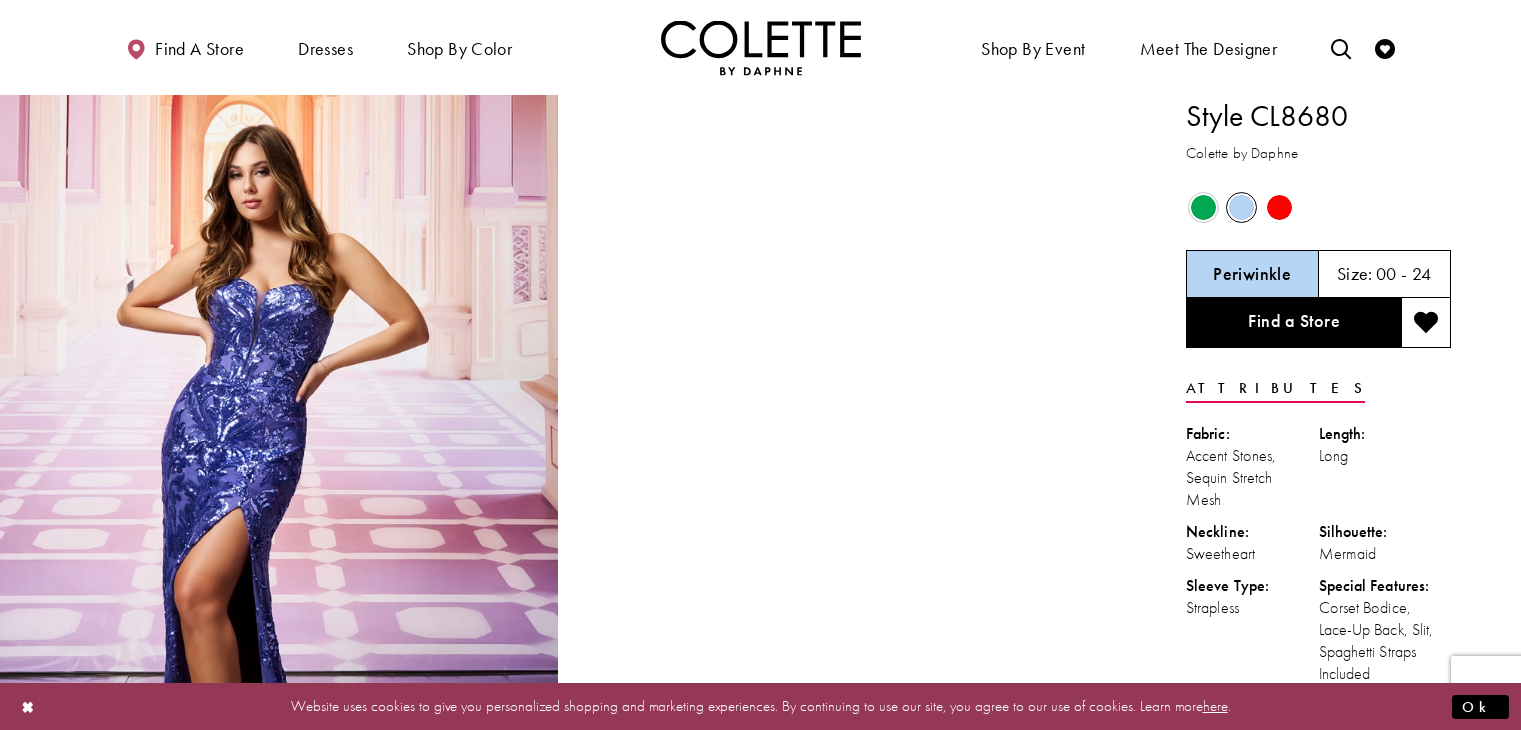 scroll, scrollTop: 0, scrollLeft: 0, axis: both 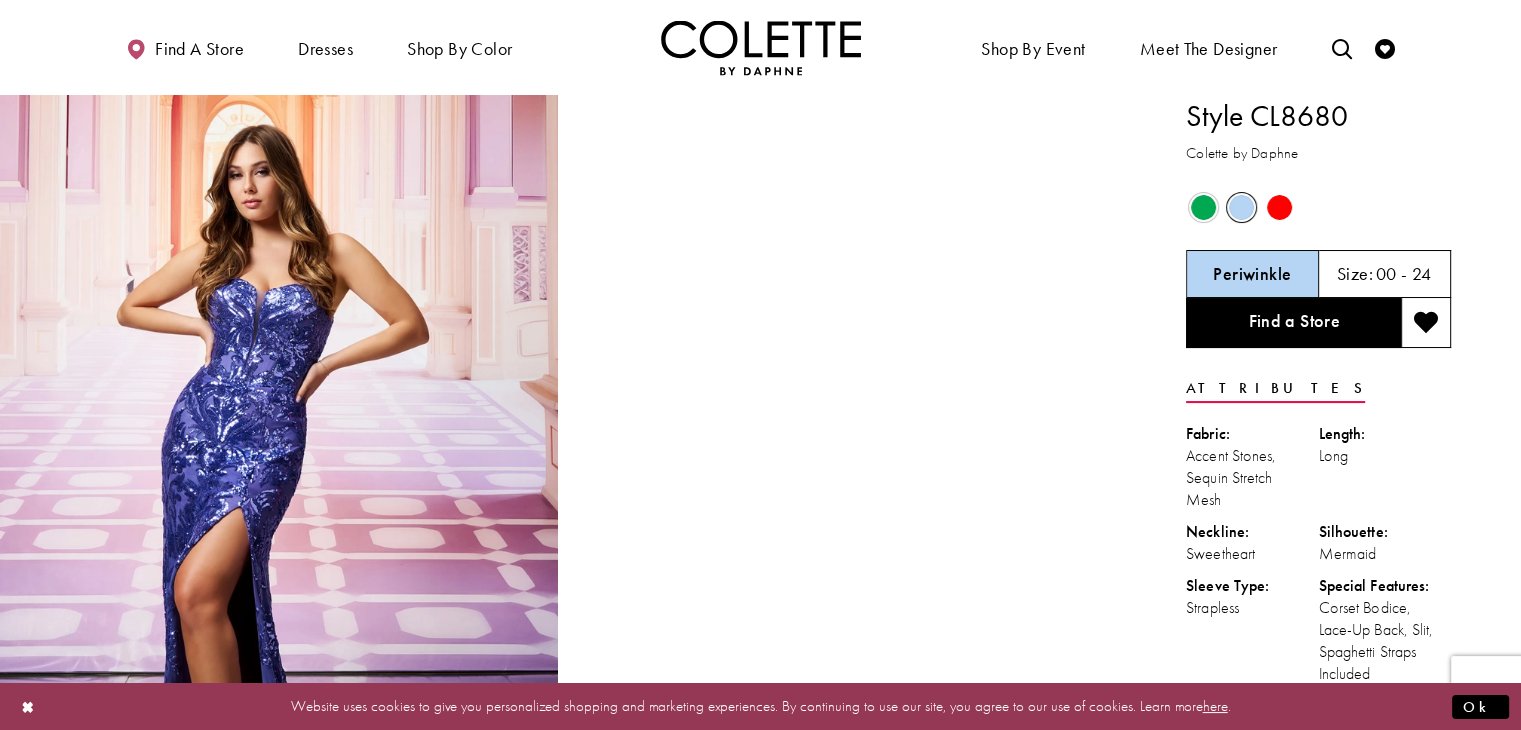 click at bounding box center (1203, 207) 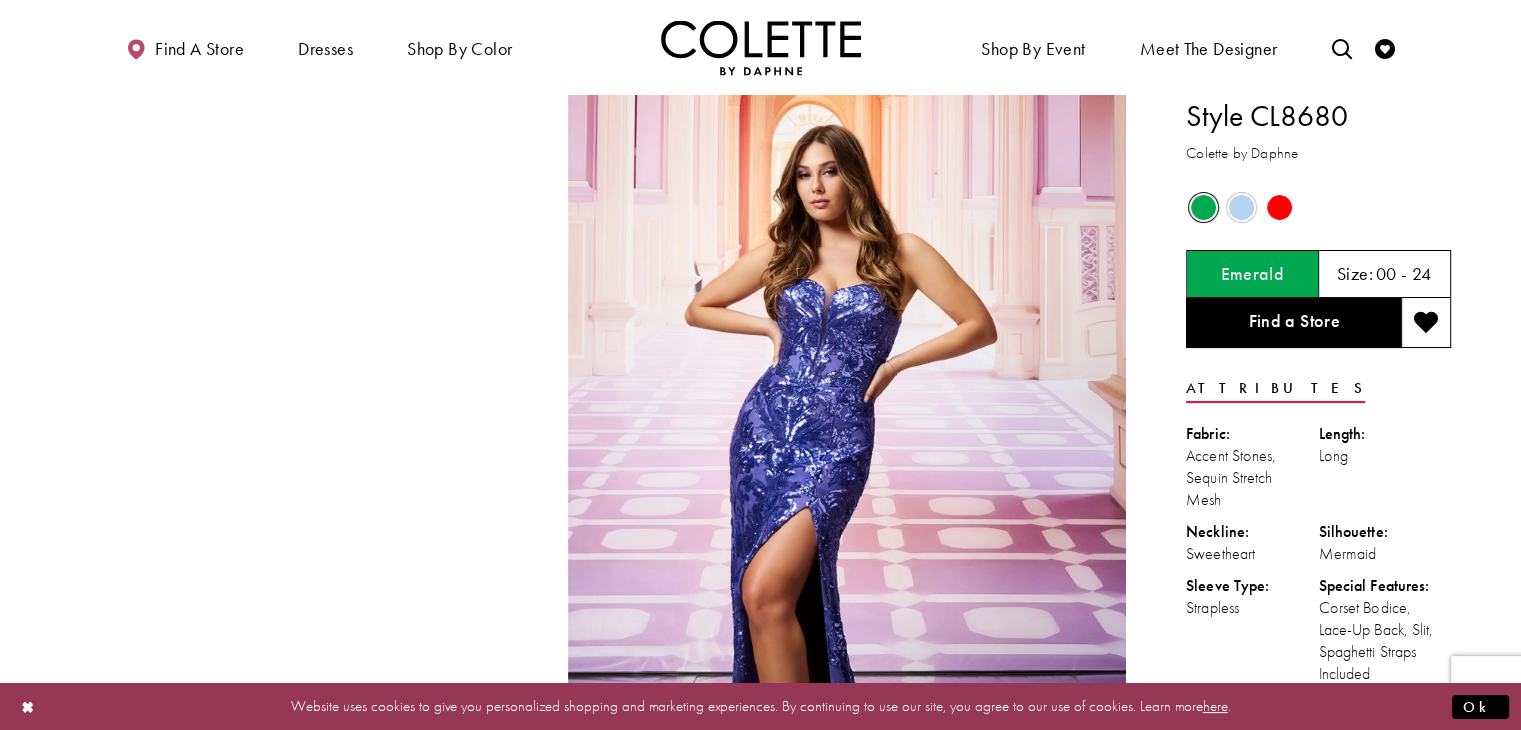 click at bounding box center [1279, 207] 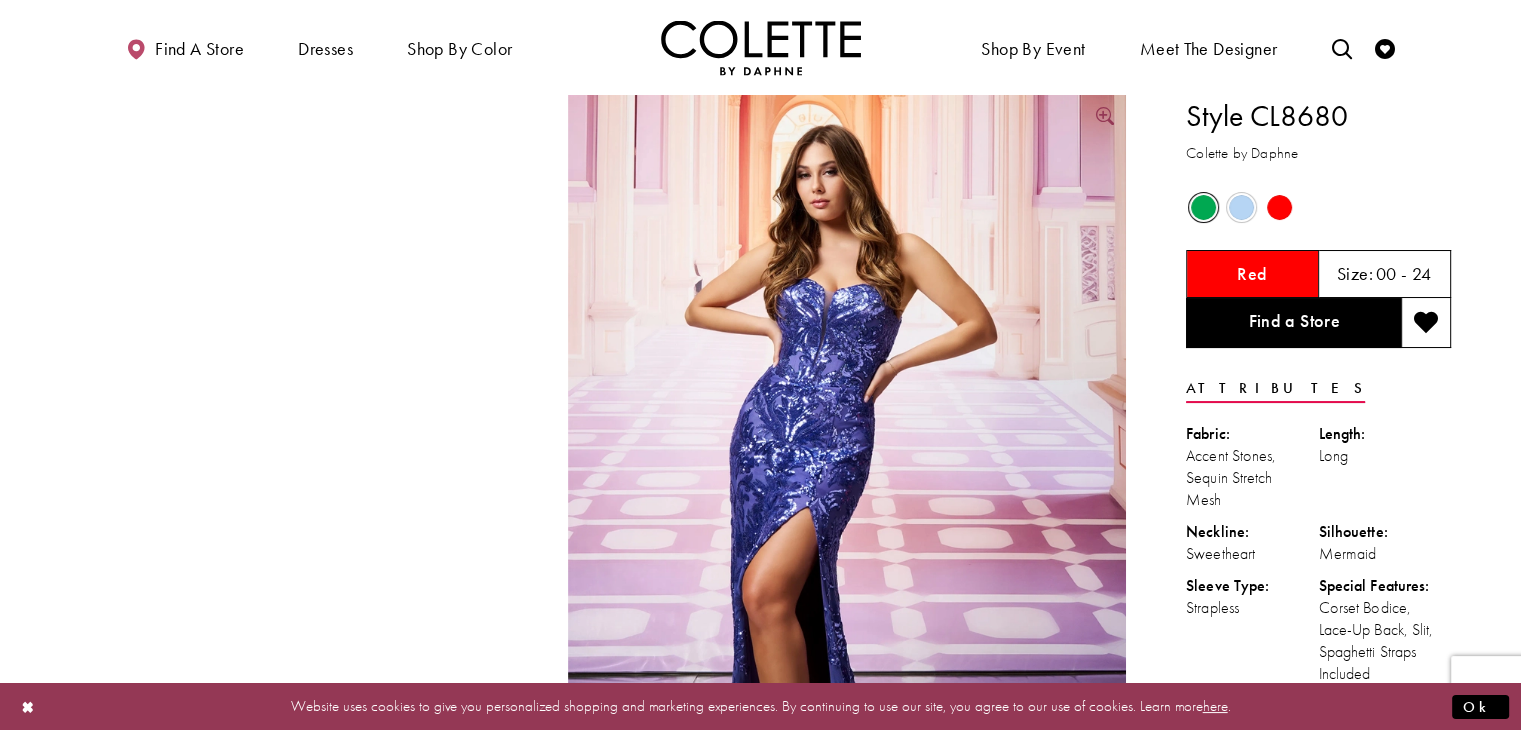 click at bounding box center (847, 513) 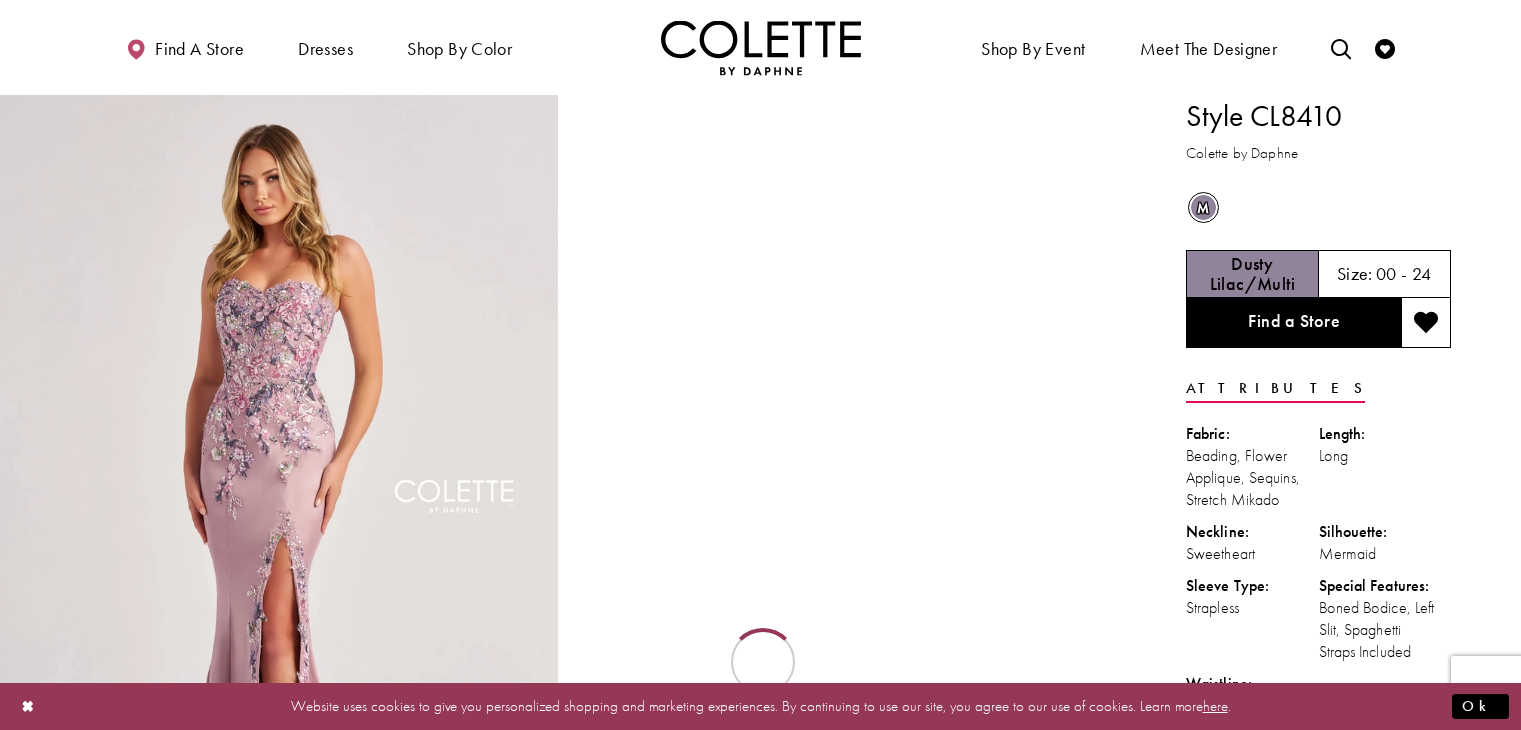 scroll, scrollTop: 0, scrollLeft: 0, axis: both 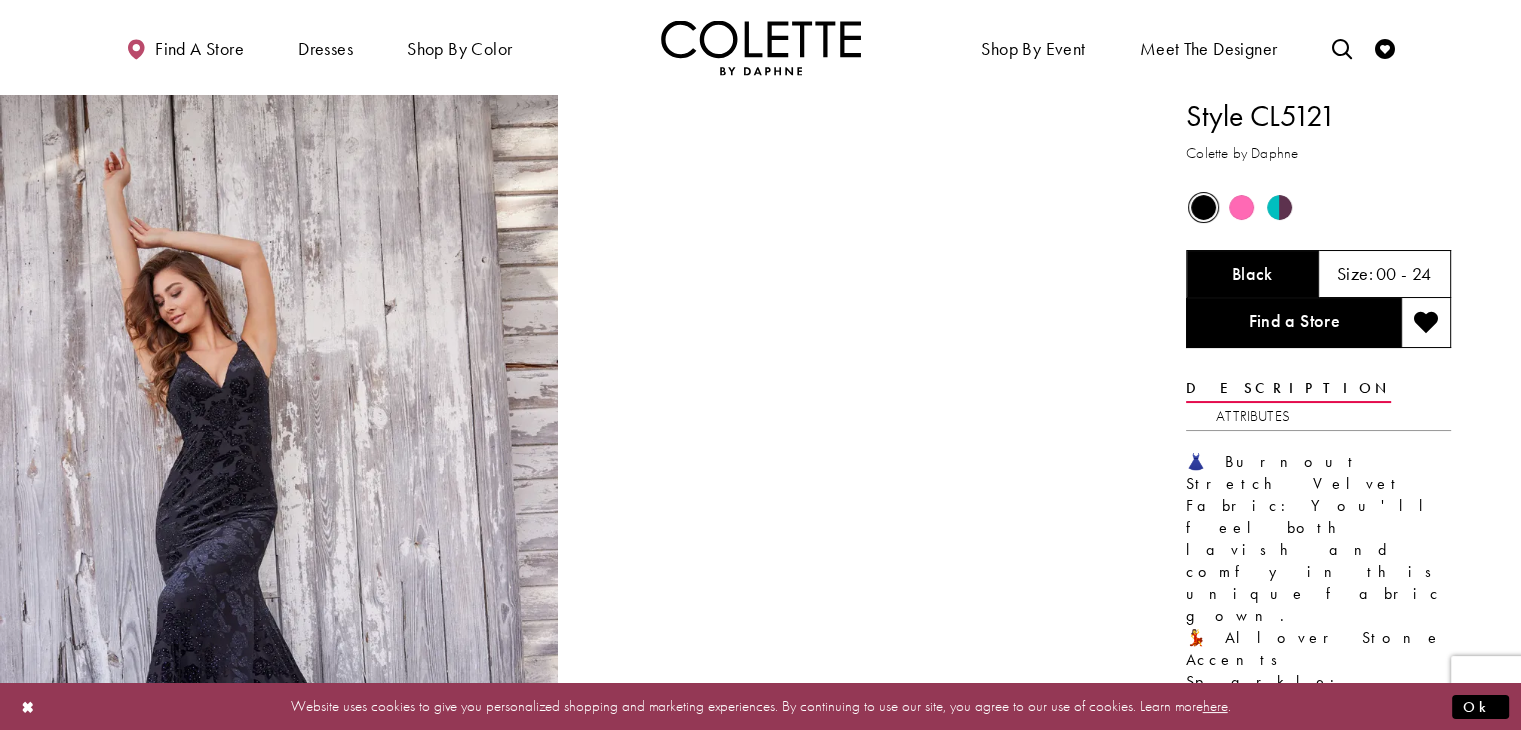 click at bounding box center [1241, 207] 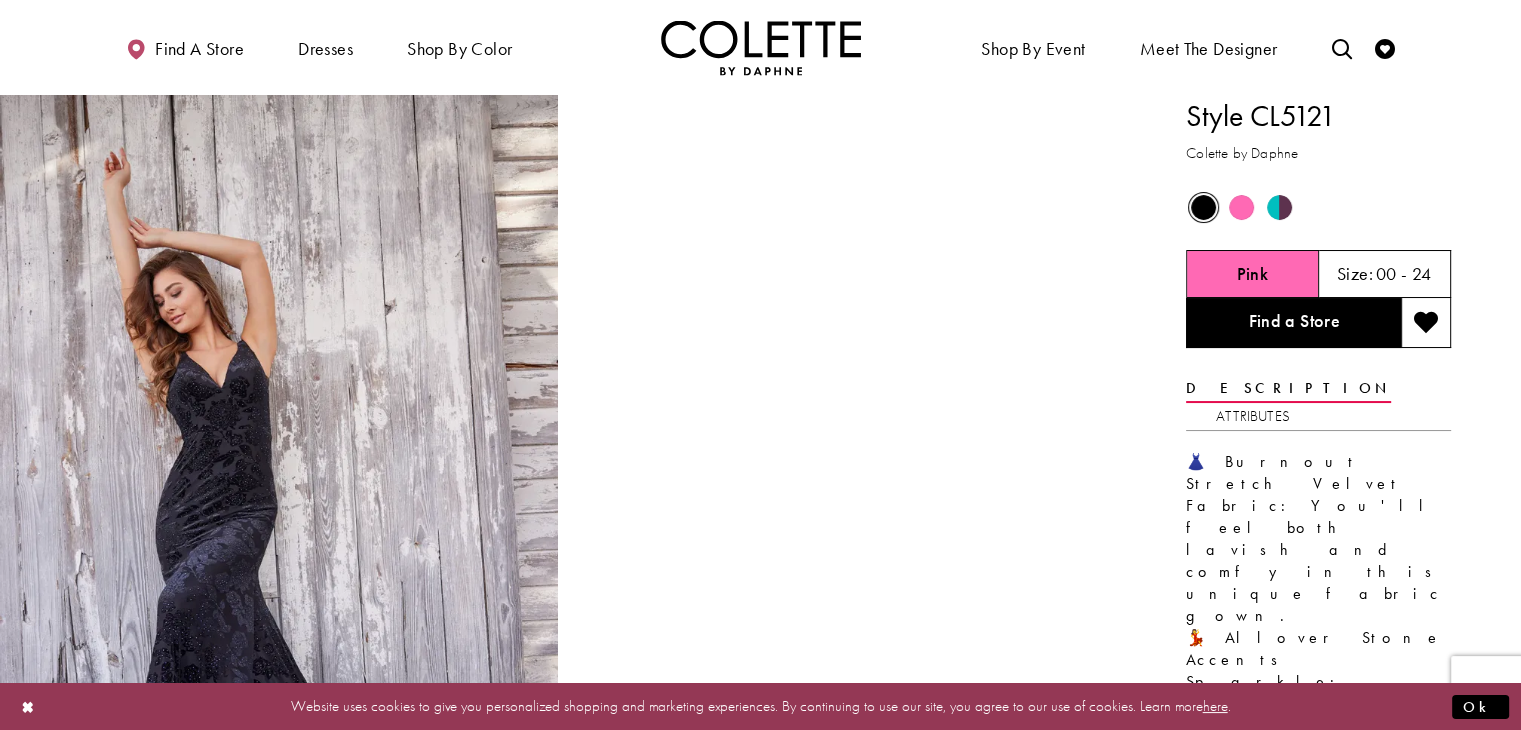 click at bounding box center (1241, 207) 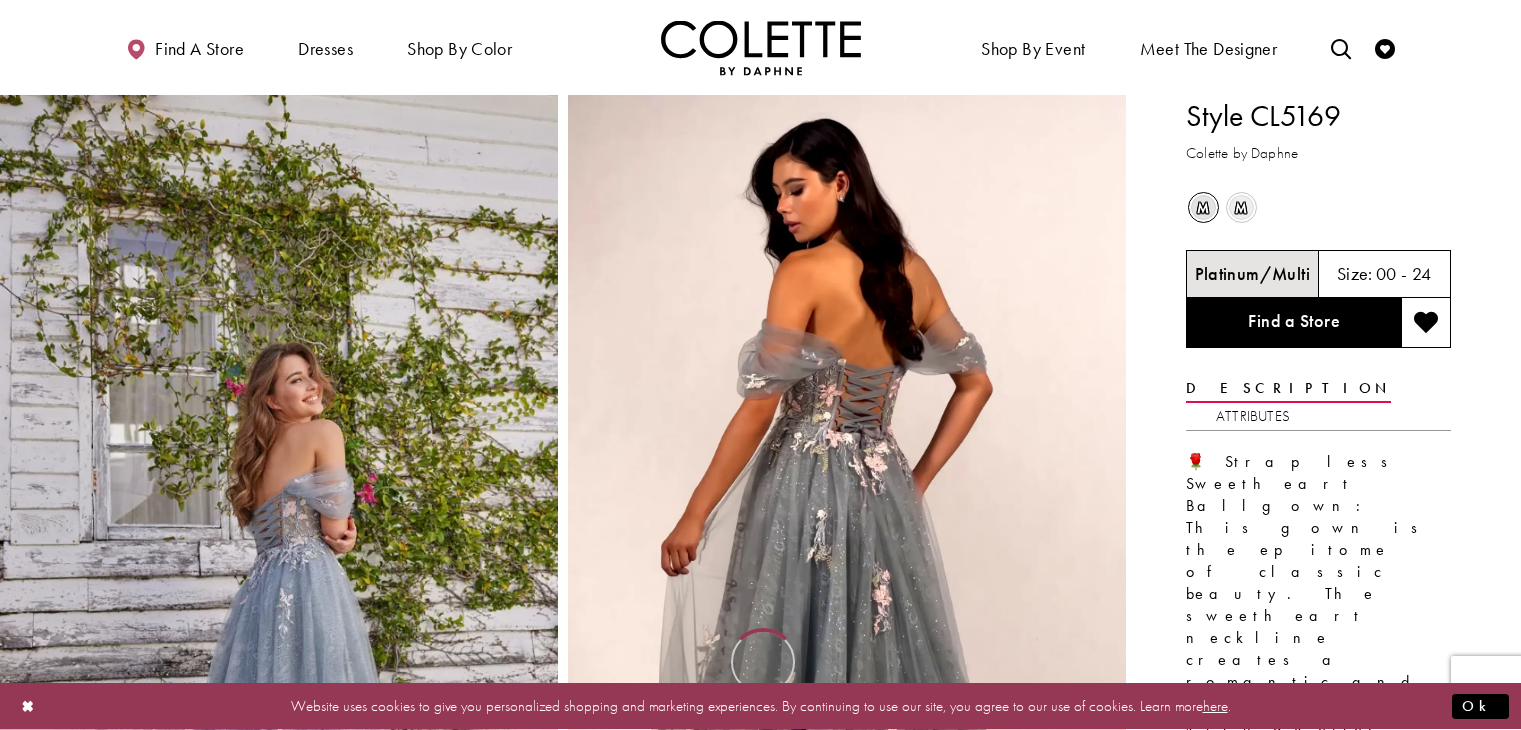 scroll, scrollTop: 0, scrollLeft: 0, axis: both 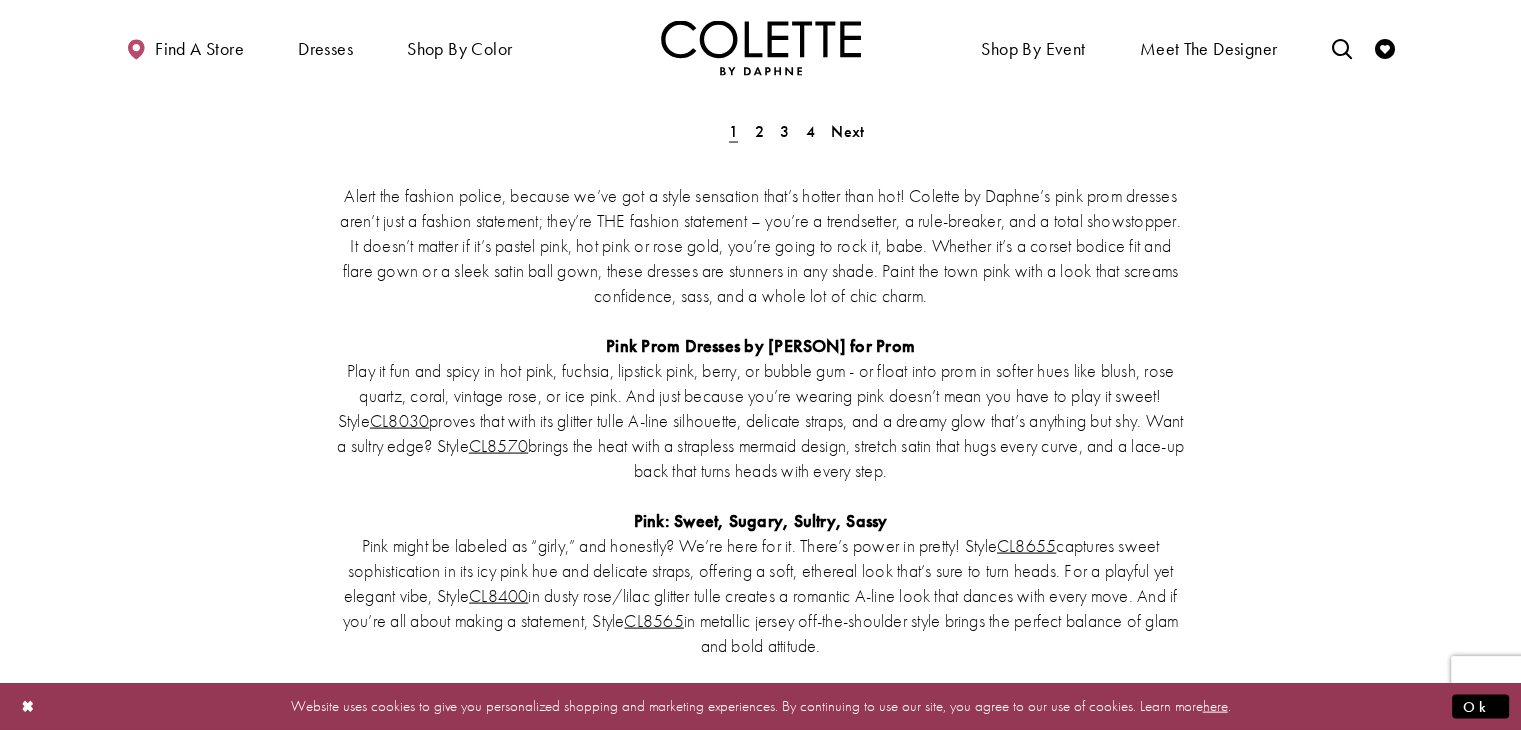 click on "Alert the fashion police, because we’ve got a style sensation that’s hotter than hot! [PERSON]’s pink prom dresses aren’t just a fashion statement; they’re THE fashion statement – you’re a trendsetter, a rule-breaker, and a total showstopper. It doesn’t matter if it’s pastel pink, hot pink or rose gold, you’re going to rock it, babe. Whether it’s a corset bodice fit and flare gown or a sleek satin ball gown, these dresses are stunners in any shade. Paint the town pink with a look that screams confidence, sass, and a whole lot of chic charm.   Pink Prom Dresses by [PERSON] for Prom
Play it fun and spicy in hot pink, fuchsia, lipstick pink, berry, or bubble gum - or float into prom in softer hues like blush, rose quartz, coral, vintage rose, or ice pink. And just because you’re wearing pink doesn’t mean you have to play it sweet! Style" at bounding box center (761, 531) 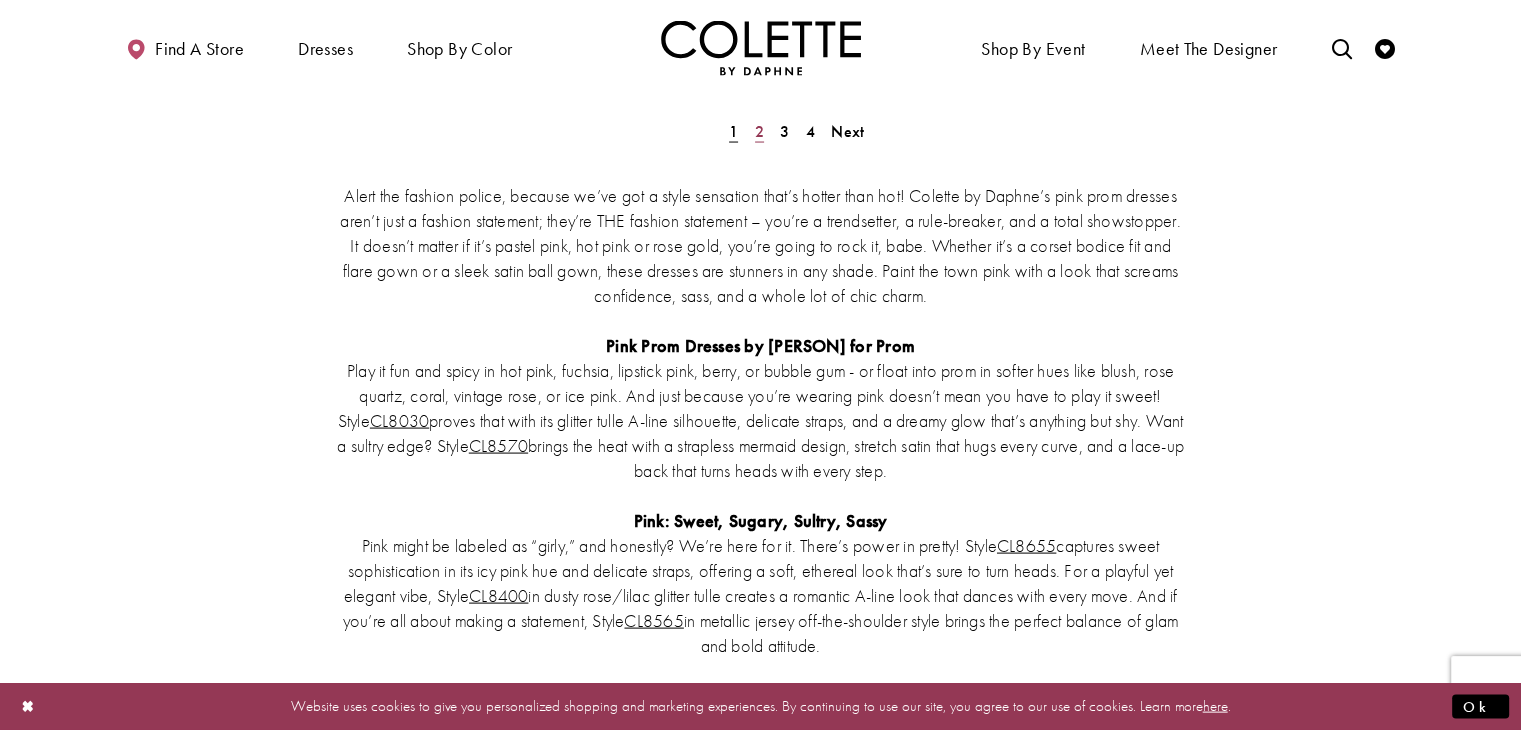 click on "2" at bounding box center (759, 131) 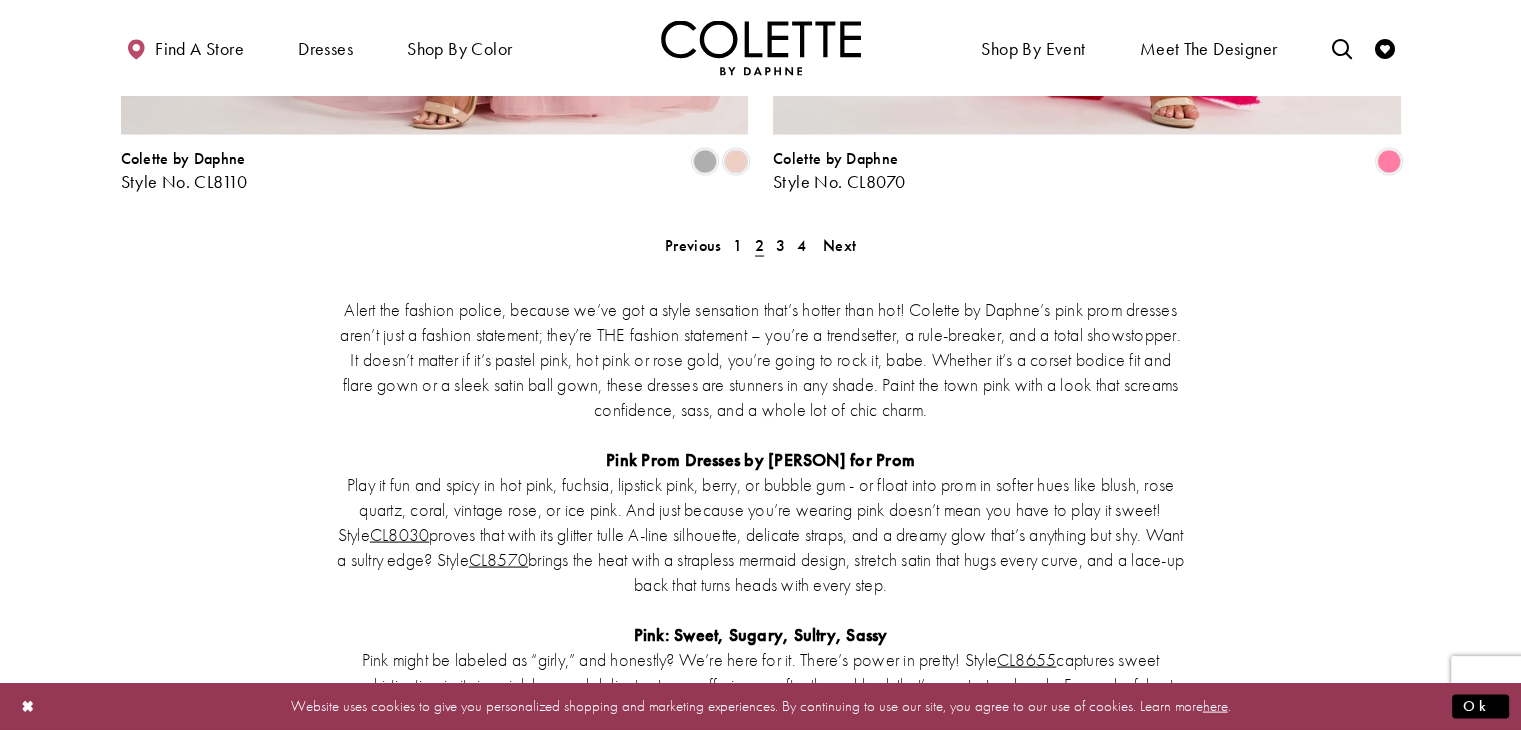scroll, scrollTop: 3808, scrollLeft: 0, axis: vertical 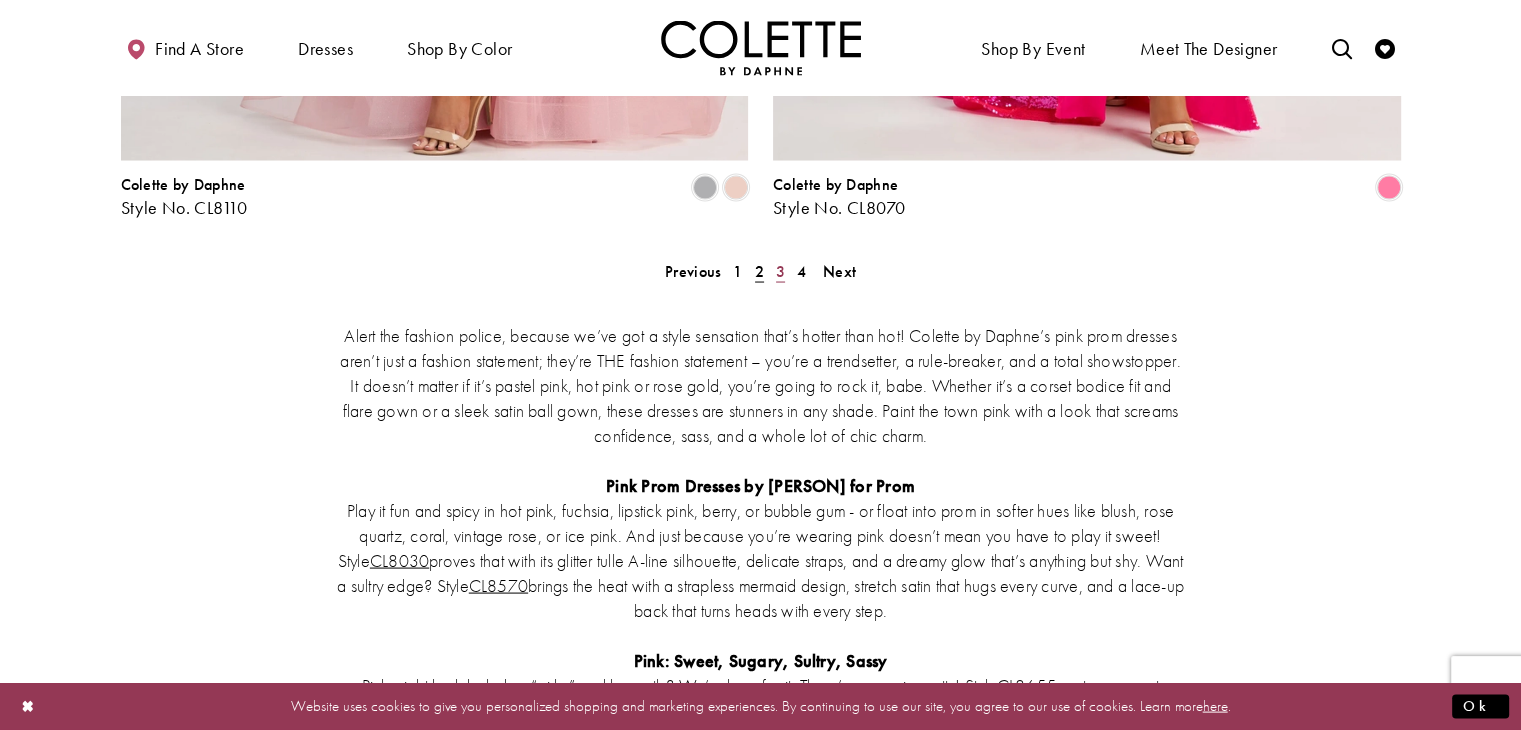 click on "3" at bounding box center [780, 271] 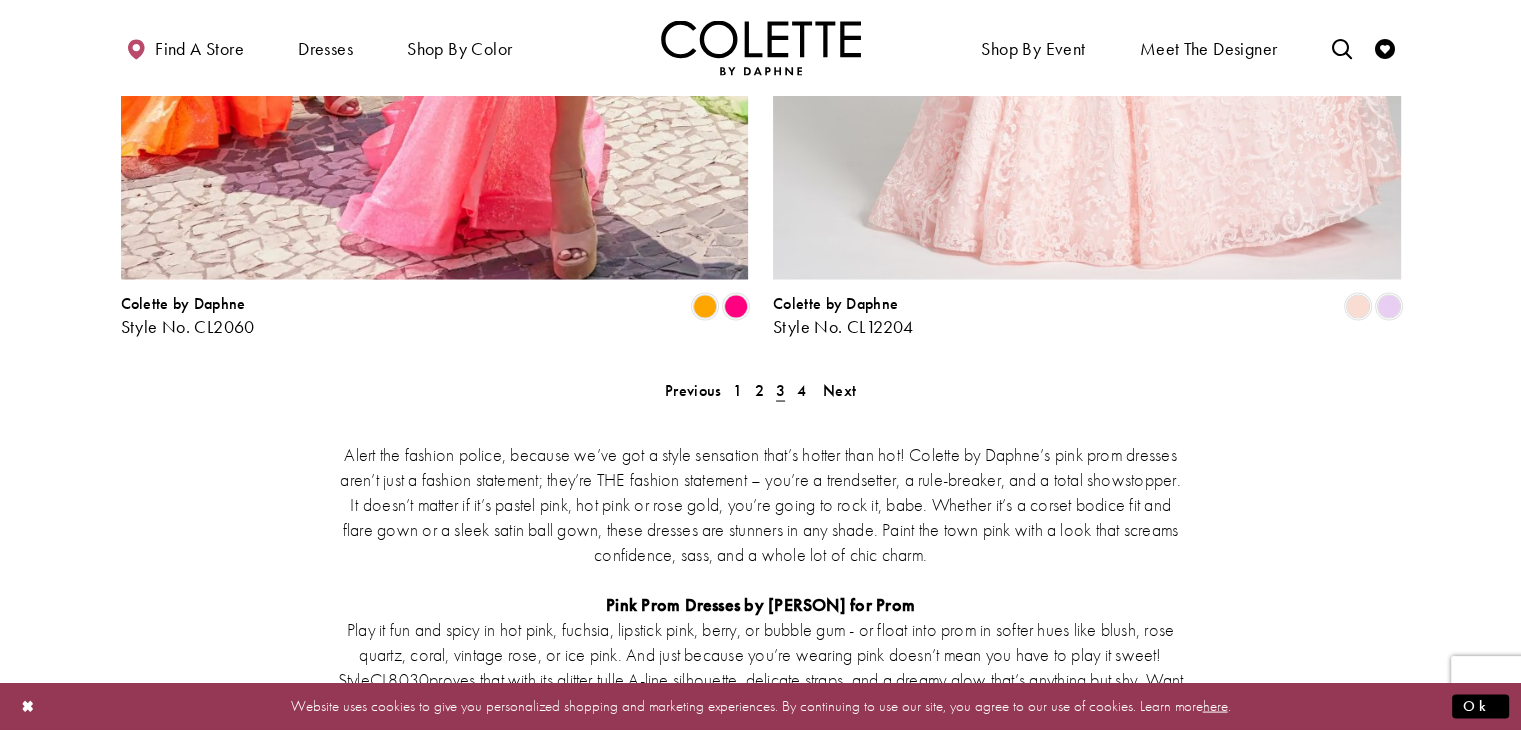 scroll, scrollTop: 3689, scrollLeft: 0, axis: vertical 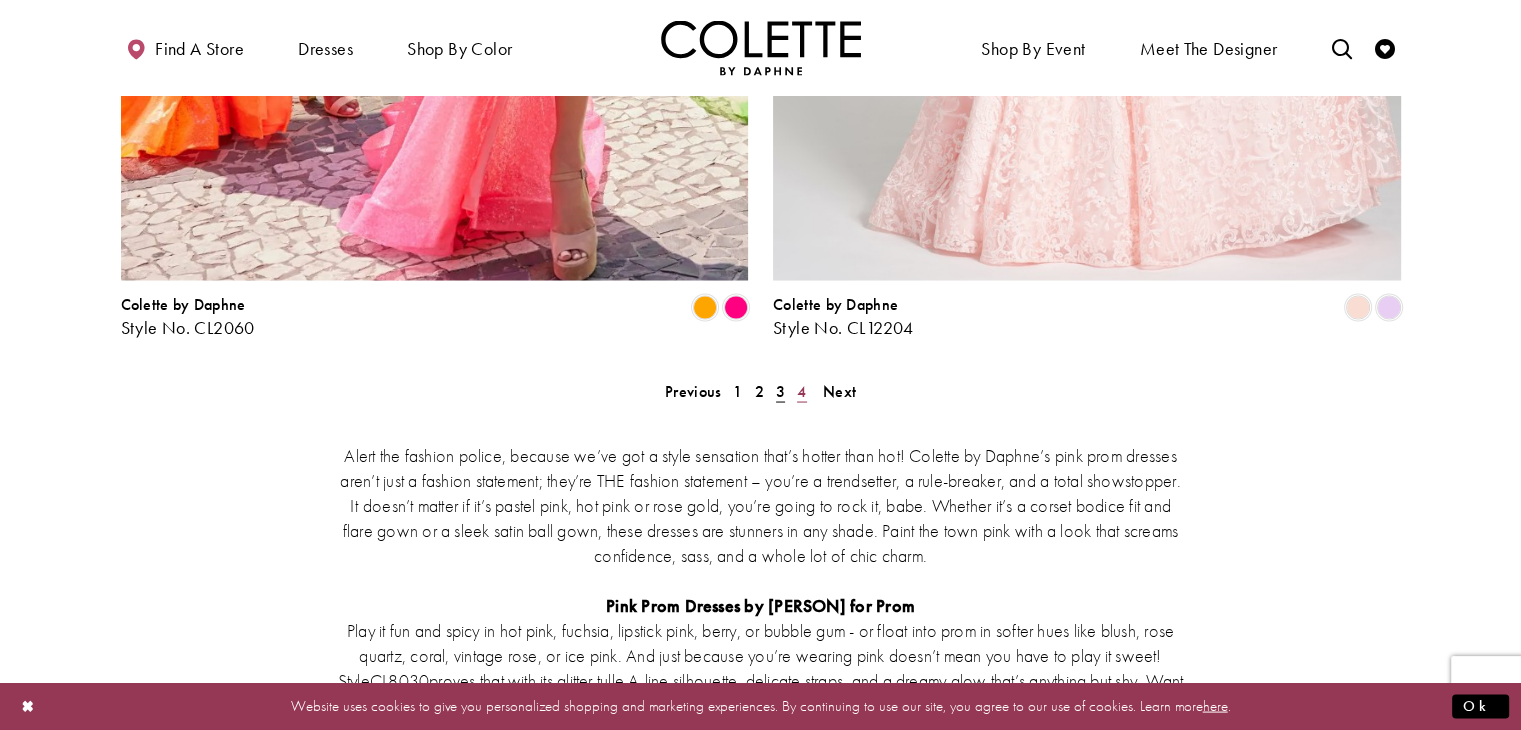 click on "4" at bounding box center [801, 390] 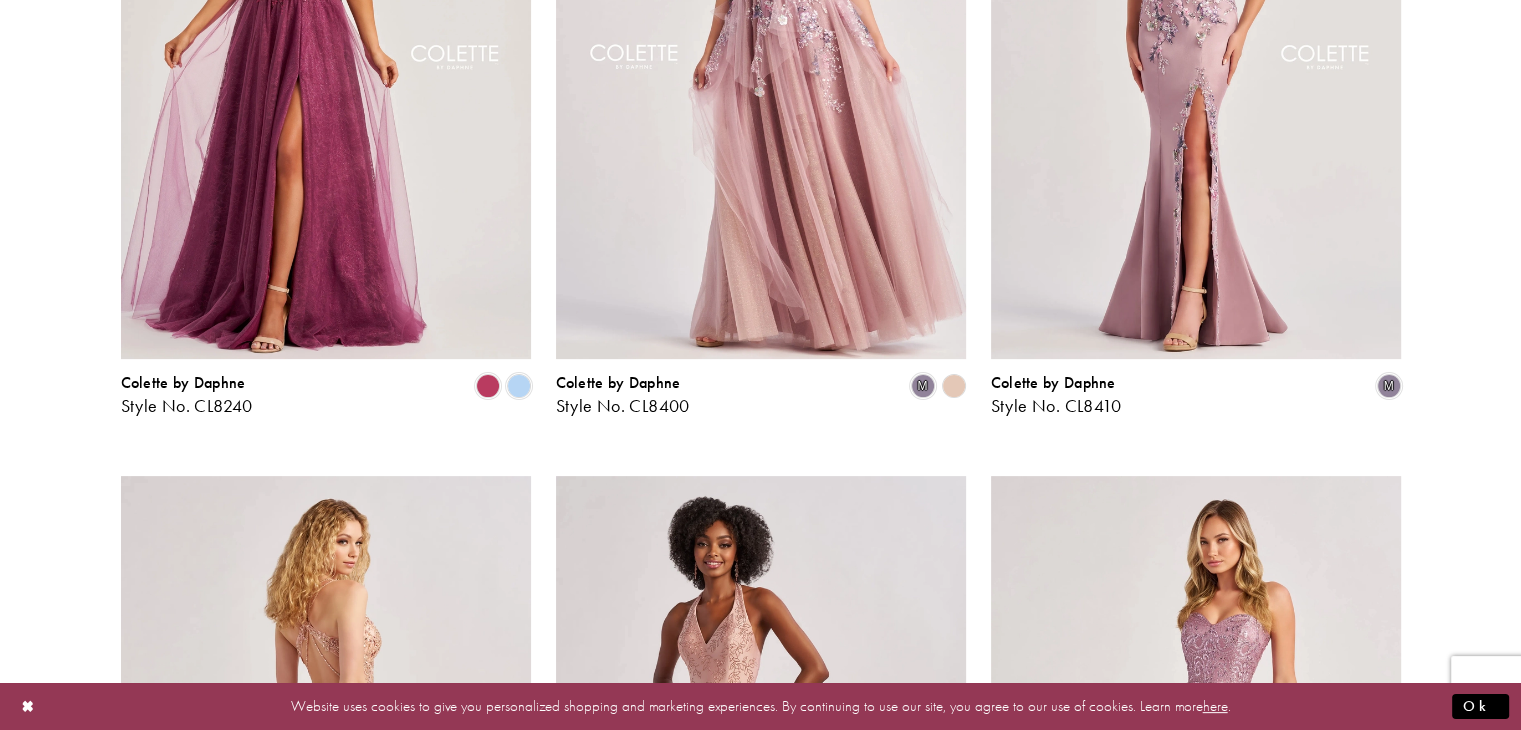 scroll, scrollTop: 0, scrollLeft: 0, axis: both 